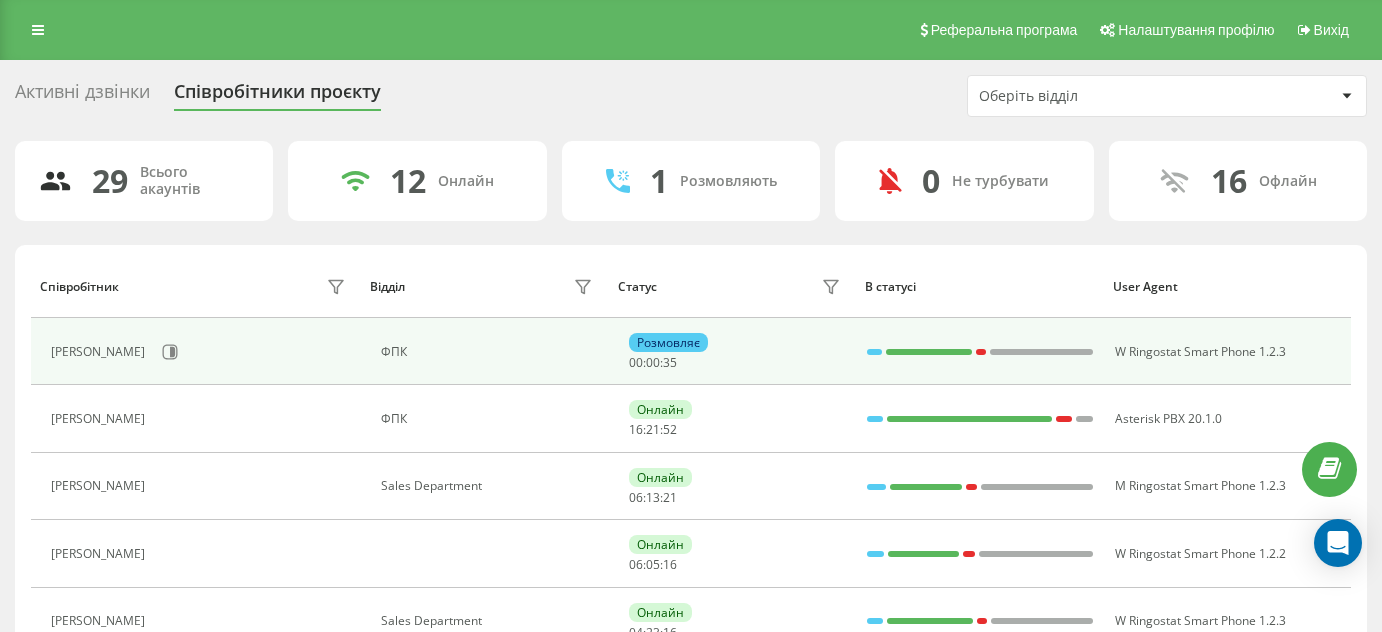 scroll, scrollTop: 0, scrollLeft: 0, axis: both 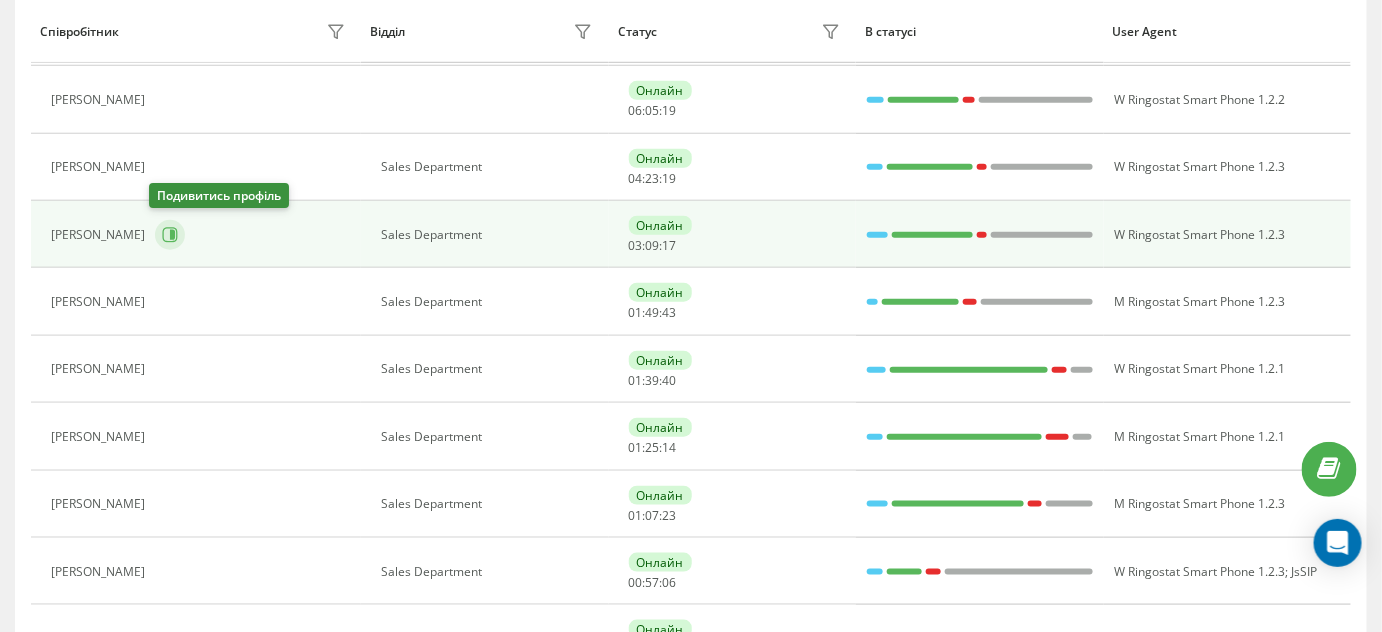 click 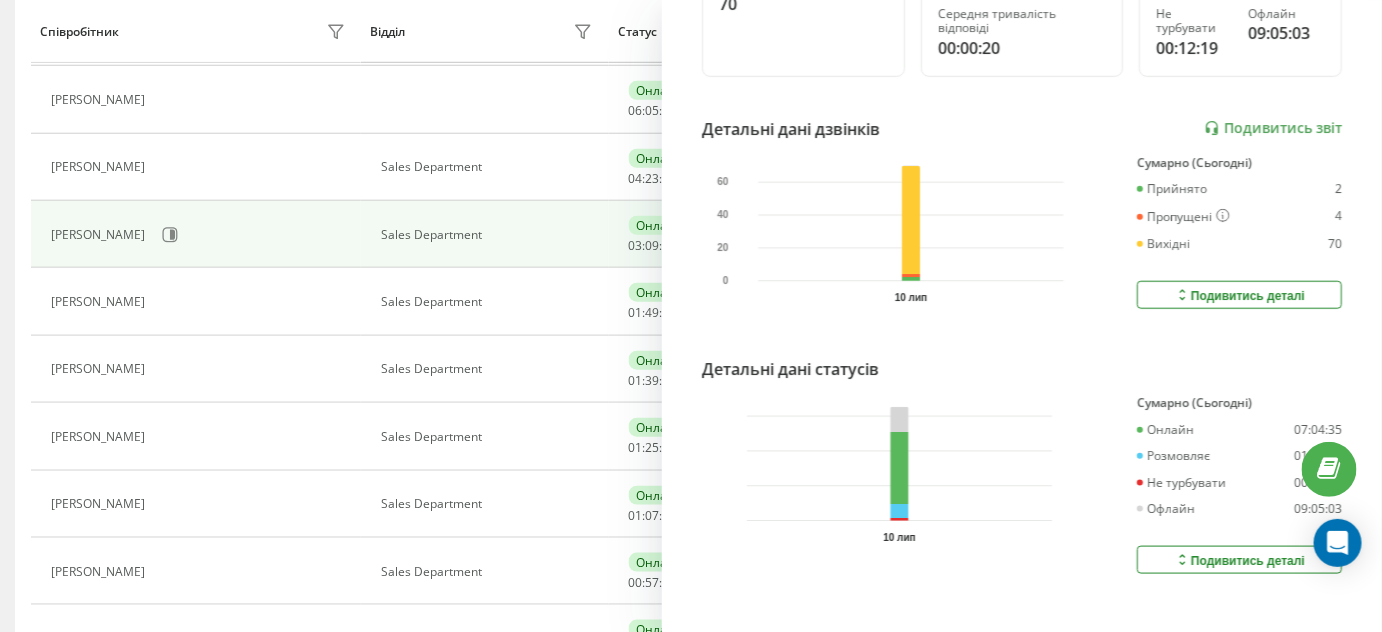 scroll, scrollTop: 503, scrollLeft: 0, axis: vertical 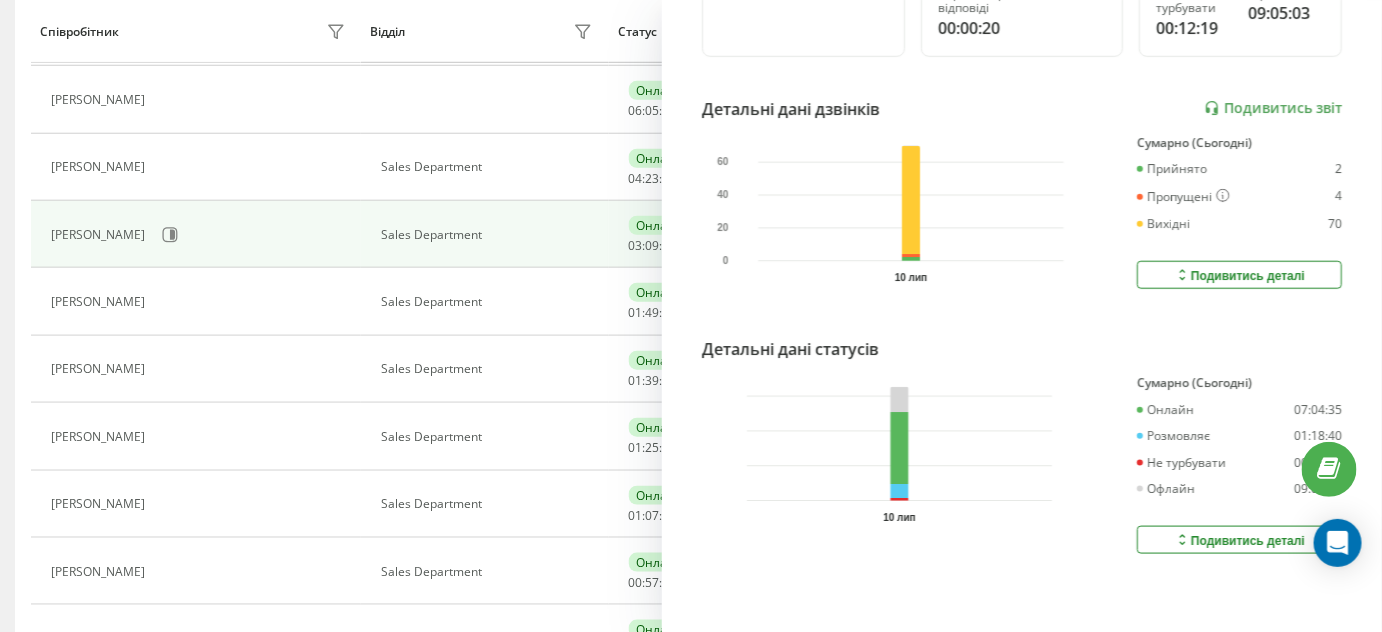 click on "Подивитись деталі" at bounding box center (1239, 540) 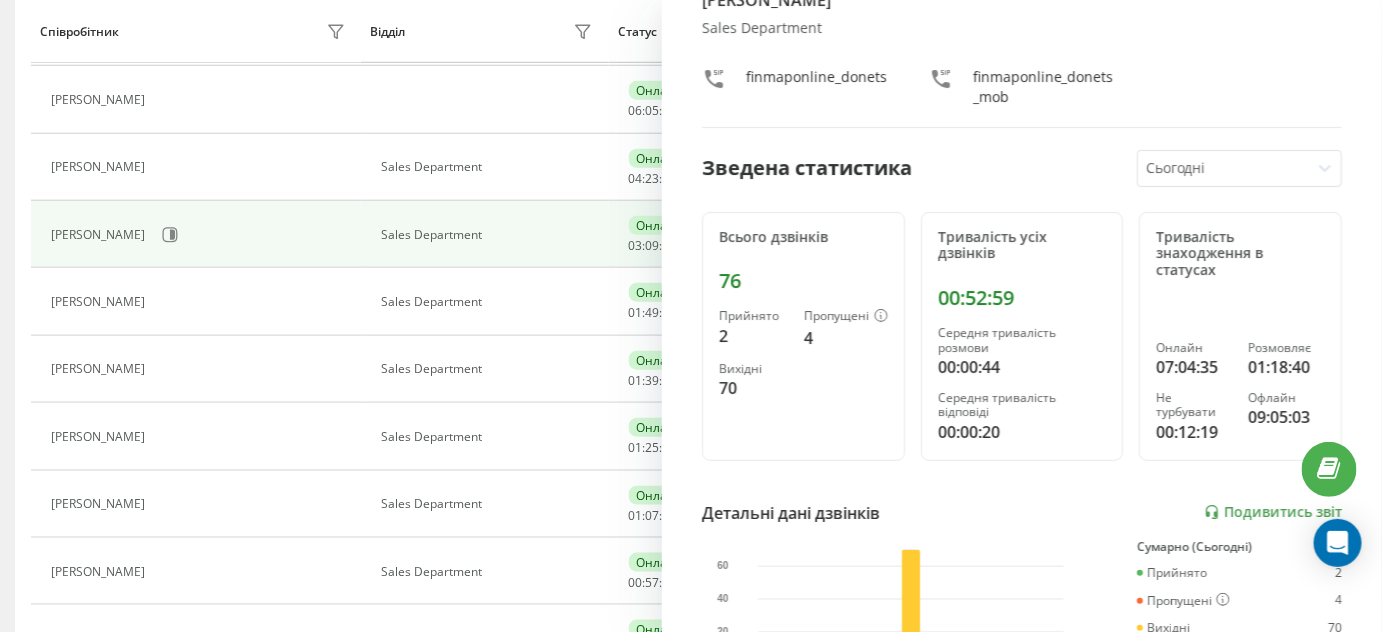 scroll, scrollTop: 0, scrollLeft: 0, axis: both 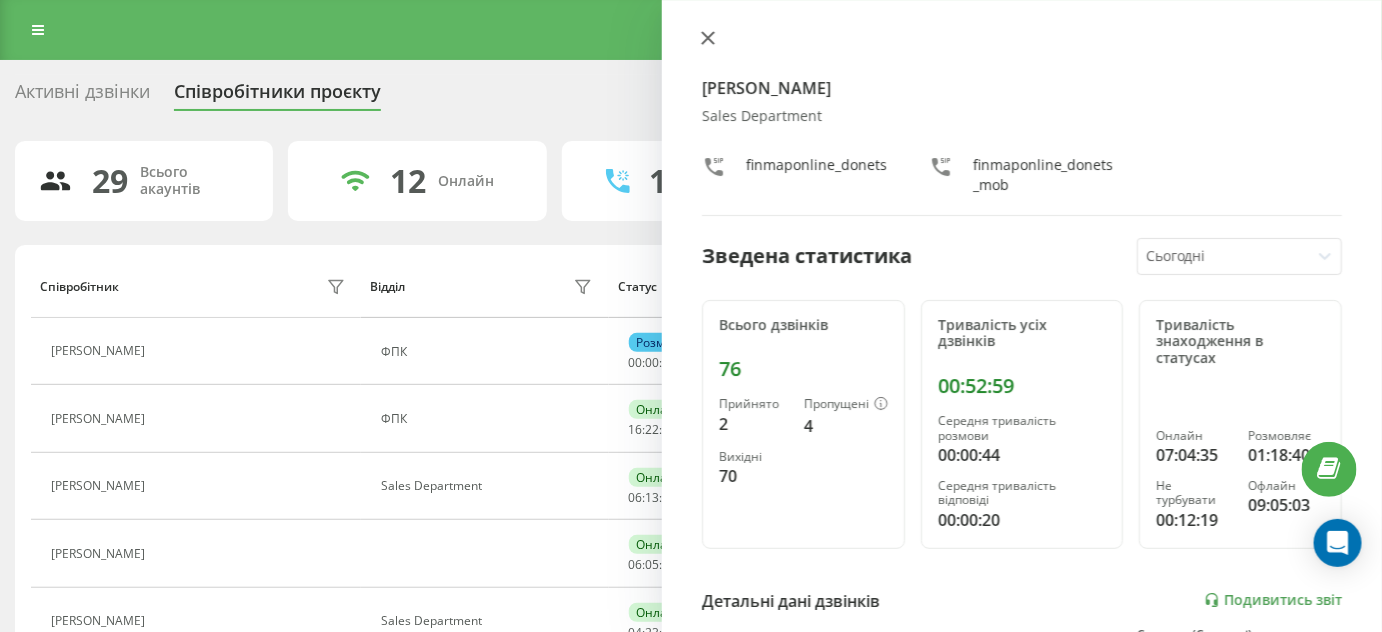 click at bounding box center (708, 39) 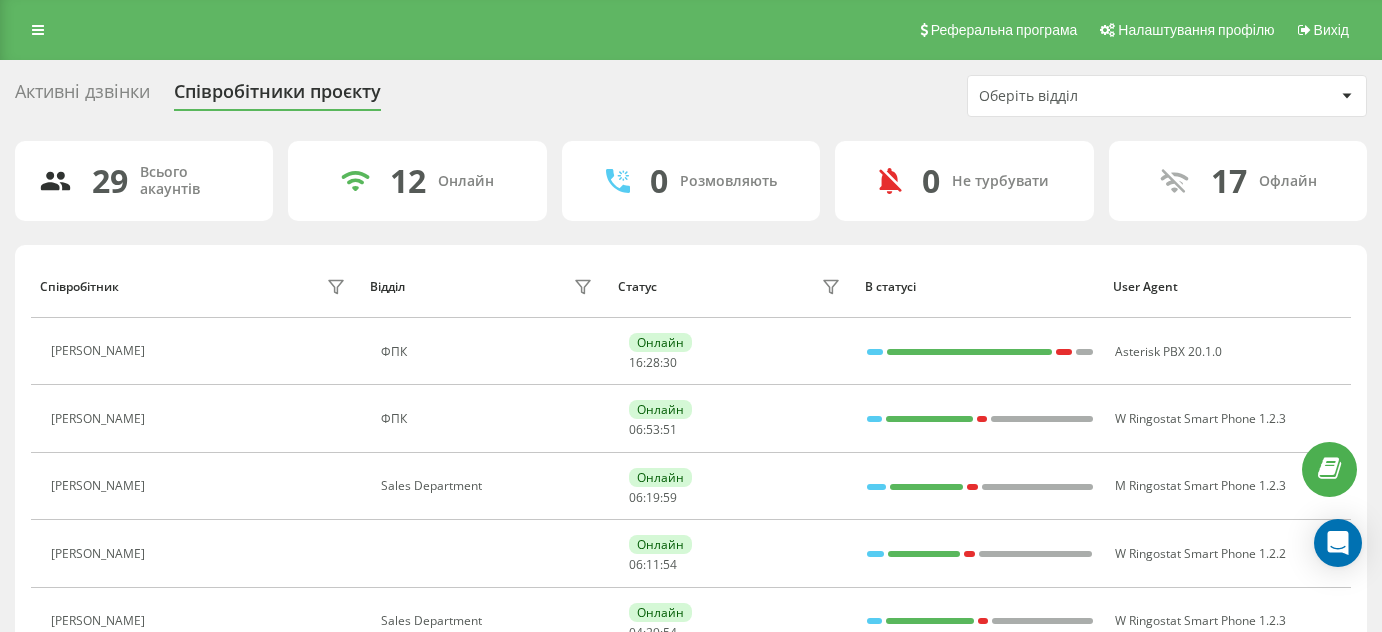 scroll, scrollTop: 272, scrollLeft: 0, axis: vertical 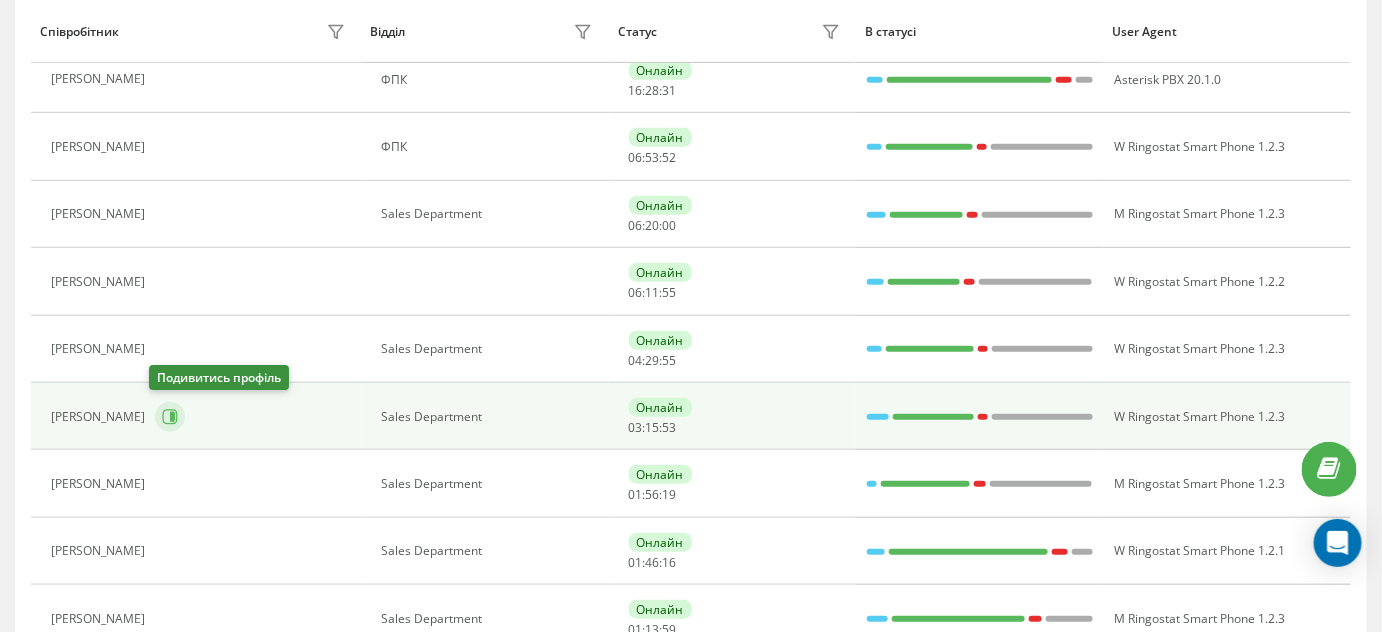 click 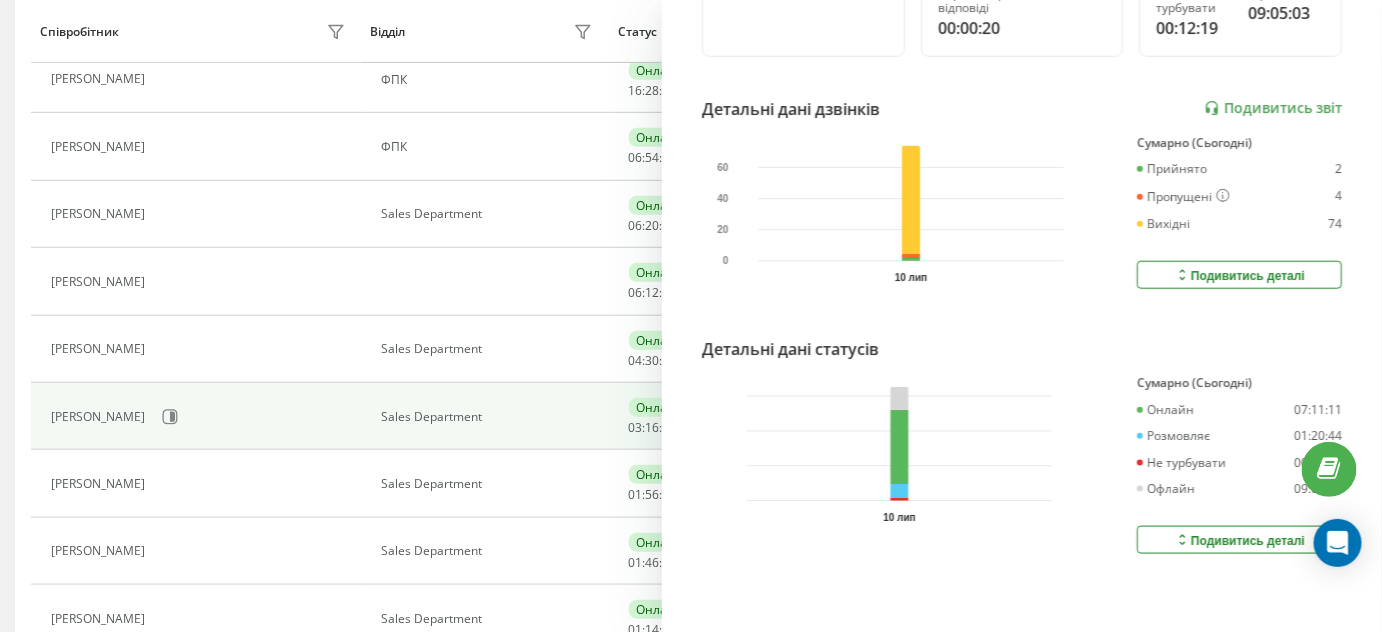 scroll, scrollTop: 503, scrollLeft: 0, axis: vertical 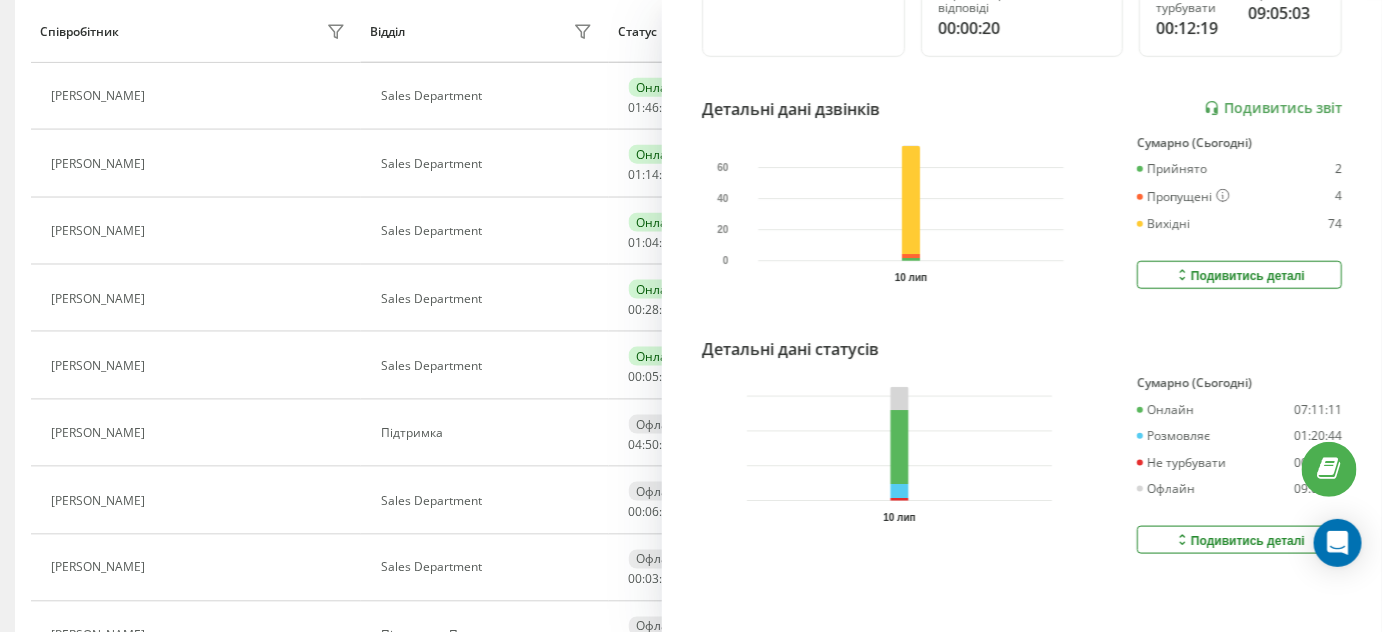 click 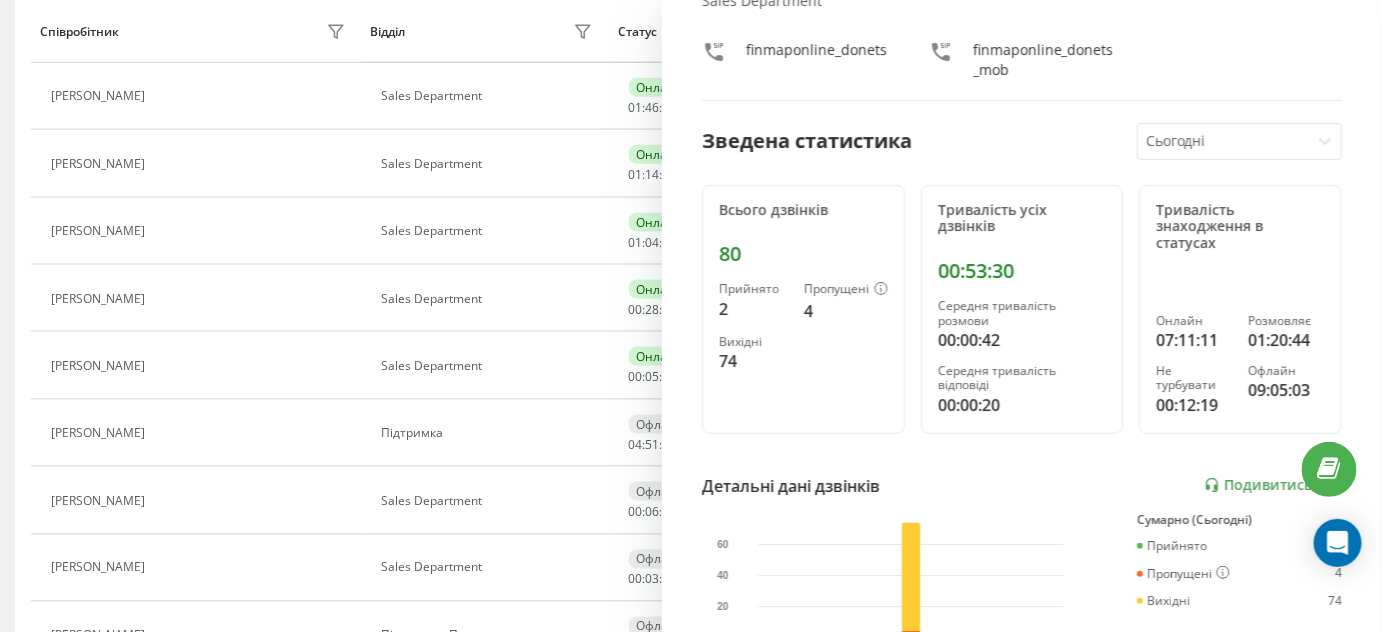 scroll, scrollTop: 0, scrollLeft: 0, axis: both 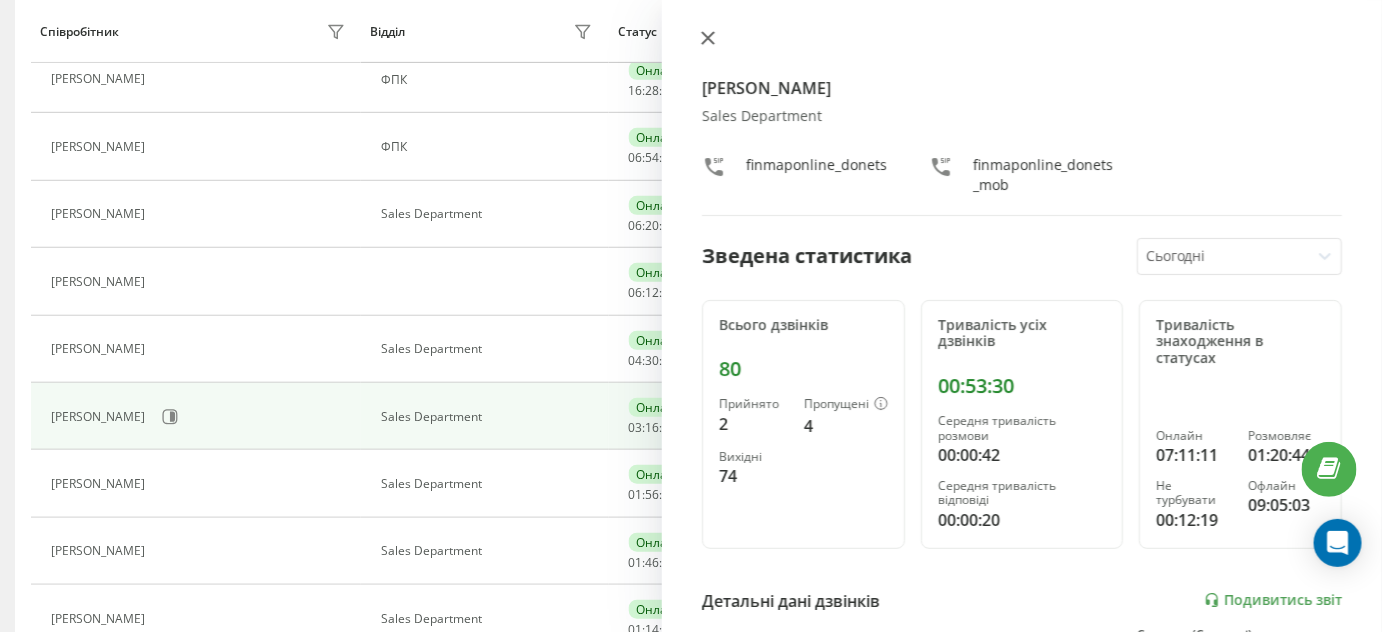click 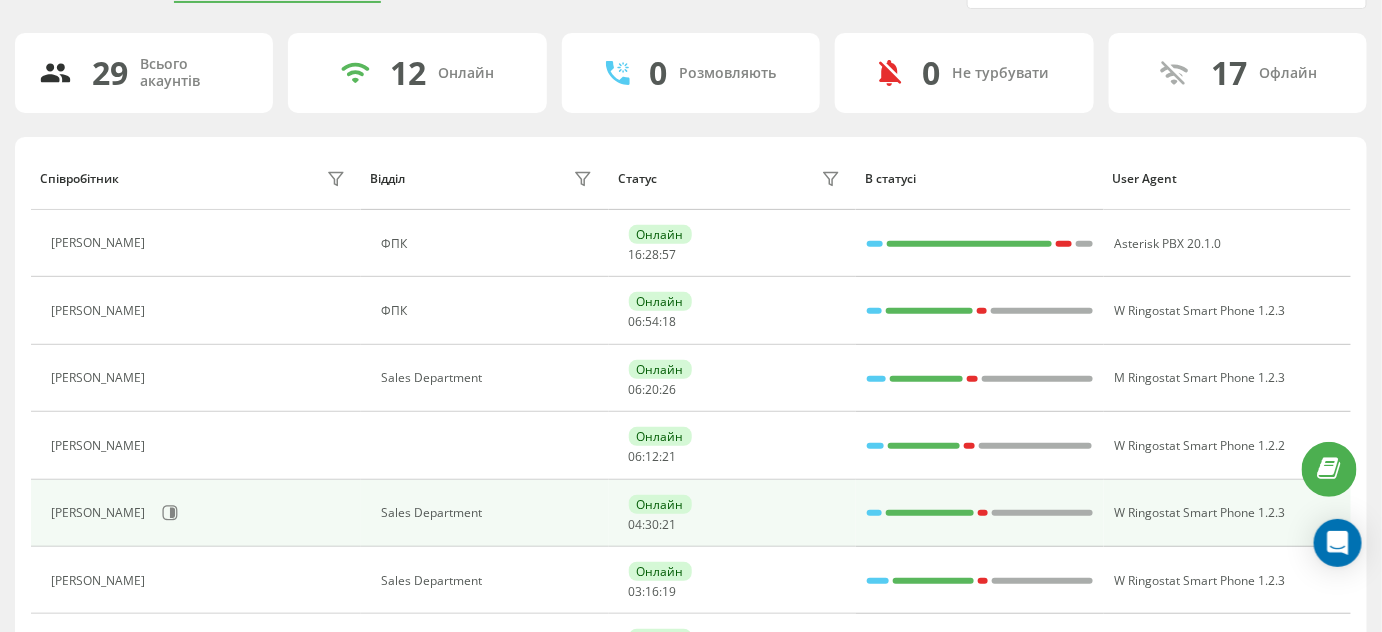 scroll, scrollTop: 0, scrollLeft: 0, axis: both 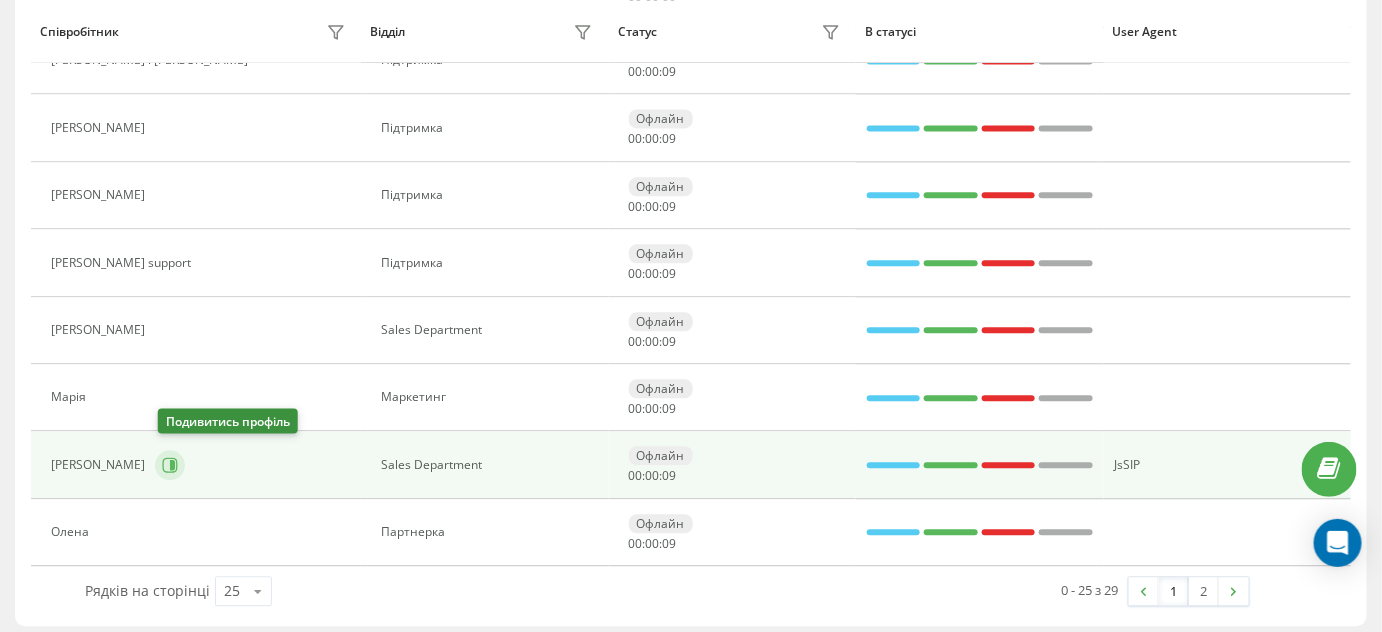 click 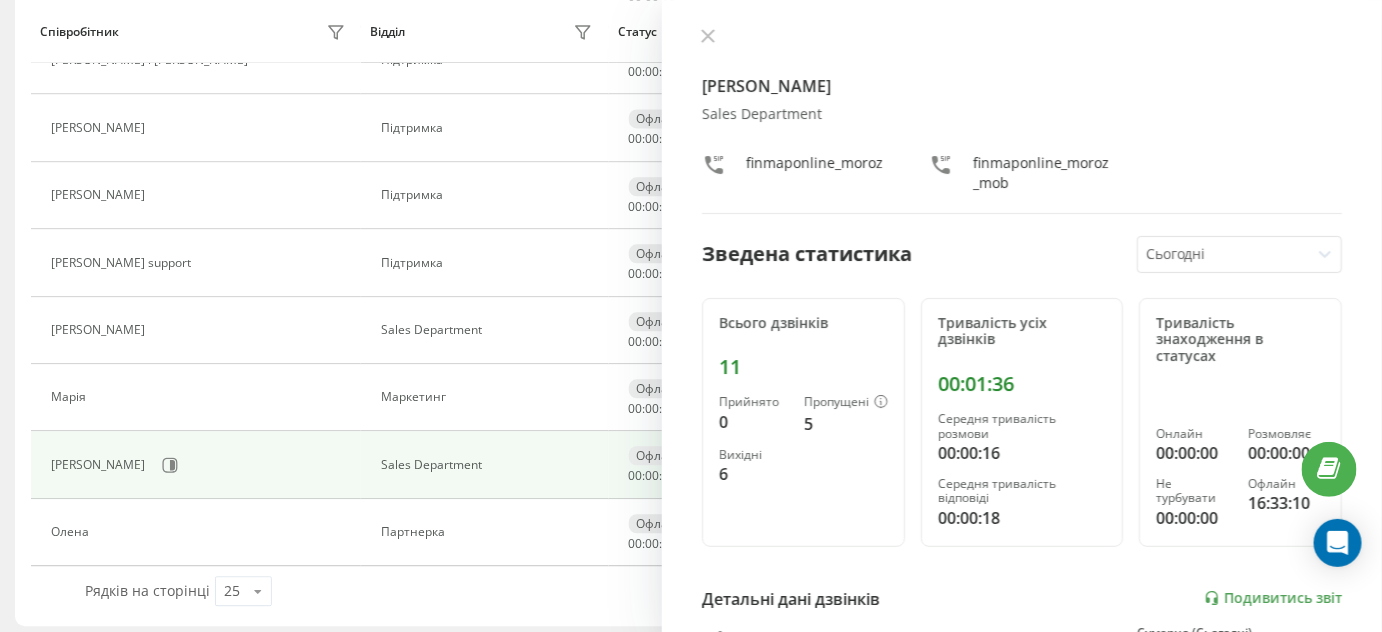 scroll, scrollTop: 0, scrollLeft: 0, axis: both 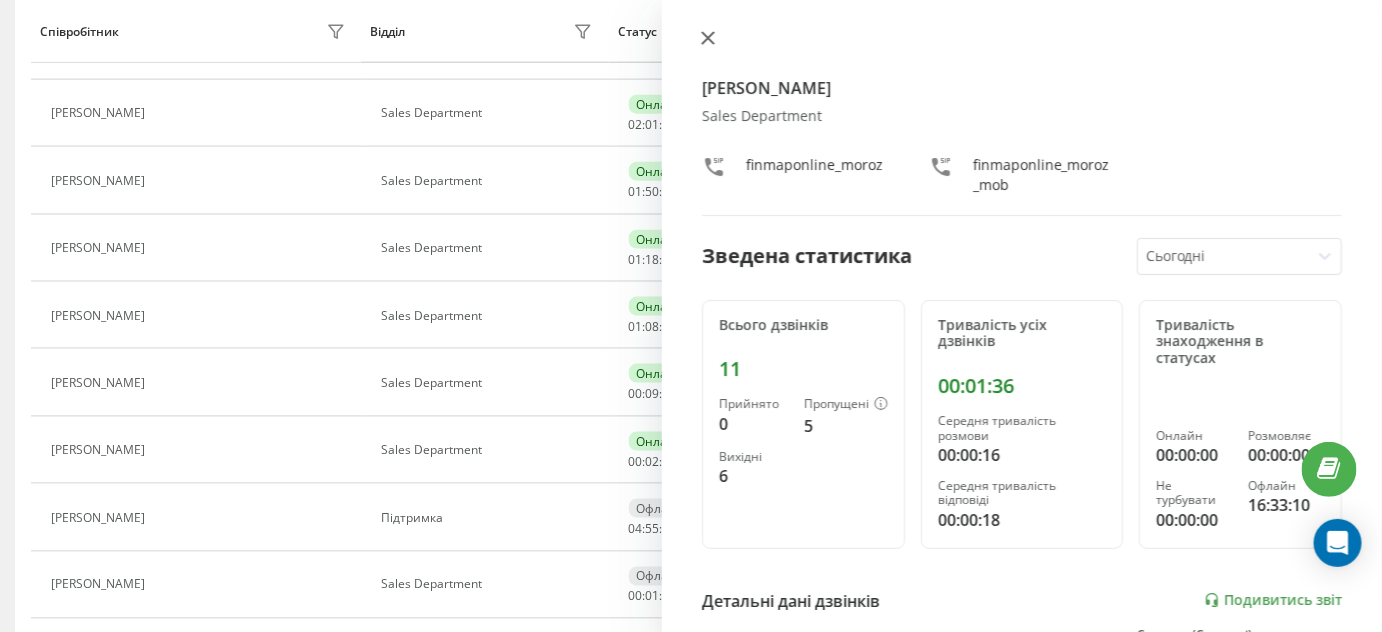 click at bounding box center (708, 39) 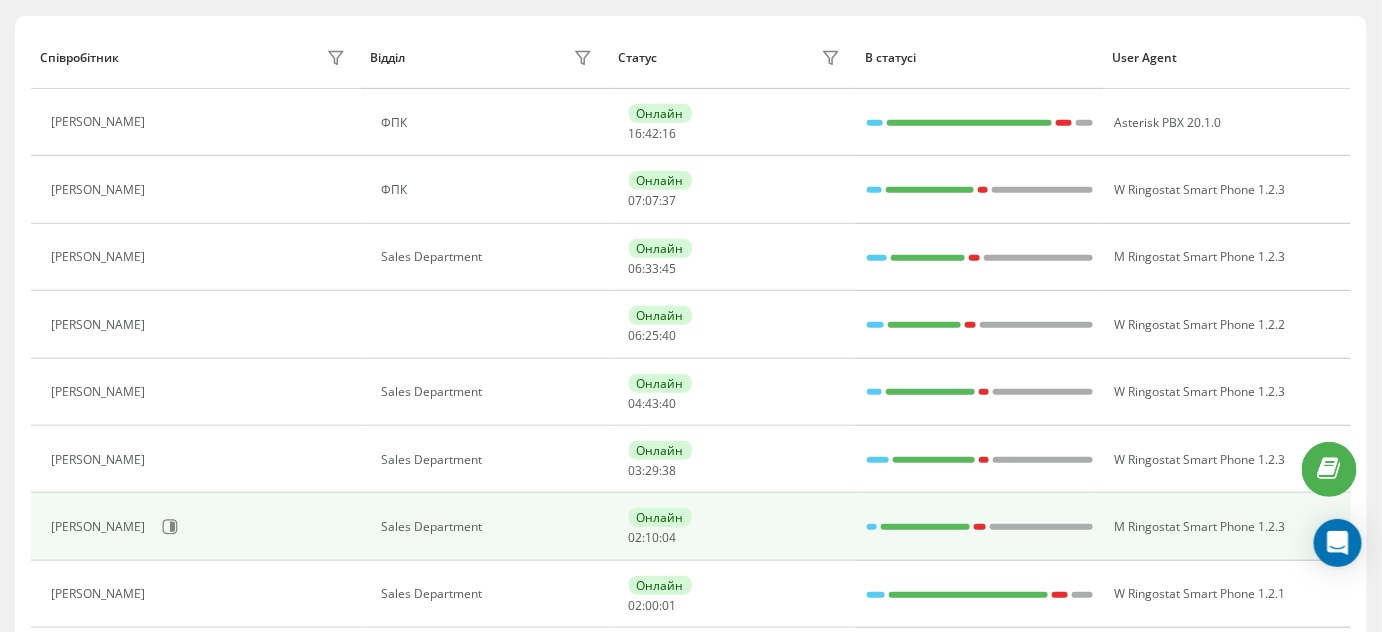 scroll, scrollTop: 288, scrollLeft: 0, axis: vertical 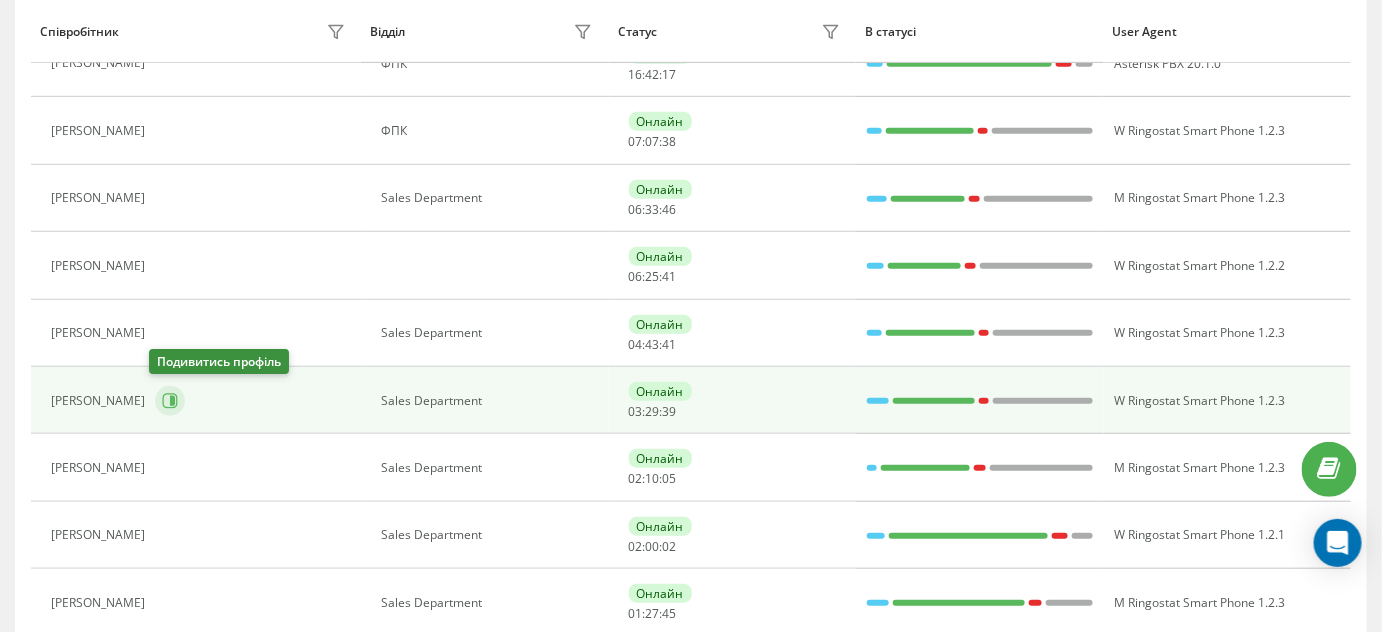 click 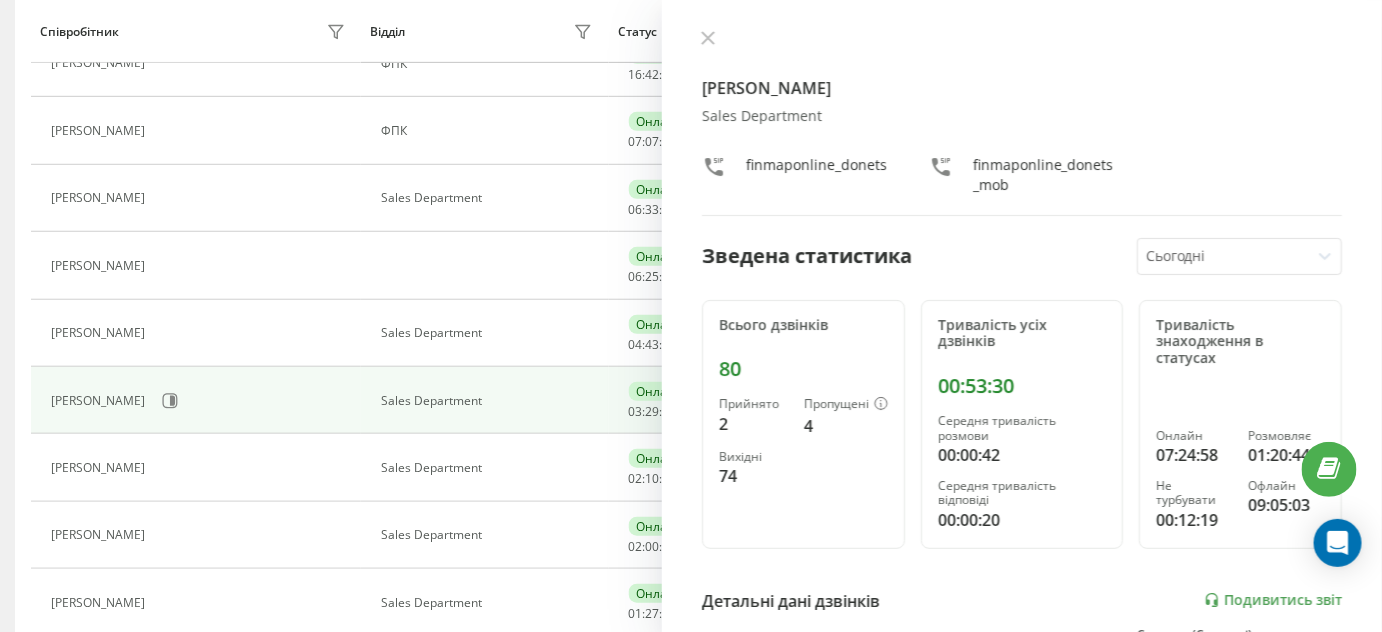 scroll, scrollTop: 0, scrollLeft: 0, axis: both 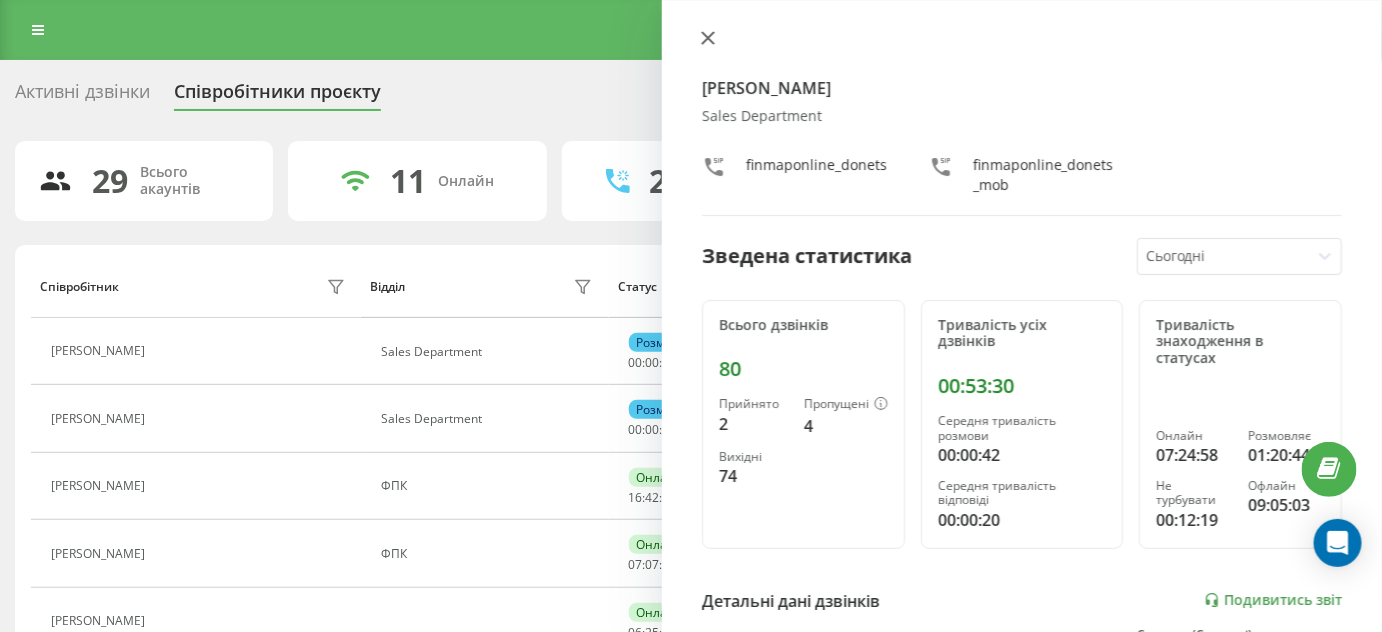 click 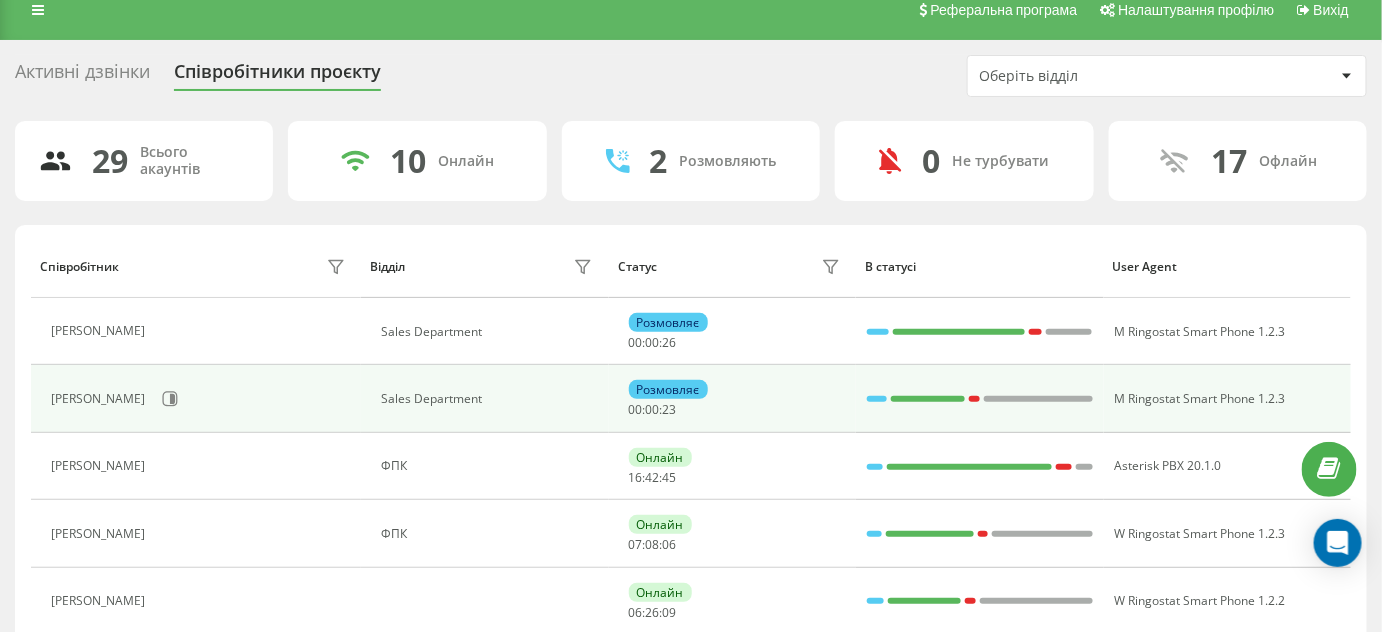 scroll, scrollTop: 0, scrollLeft: 0, axis: both 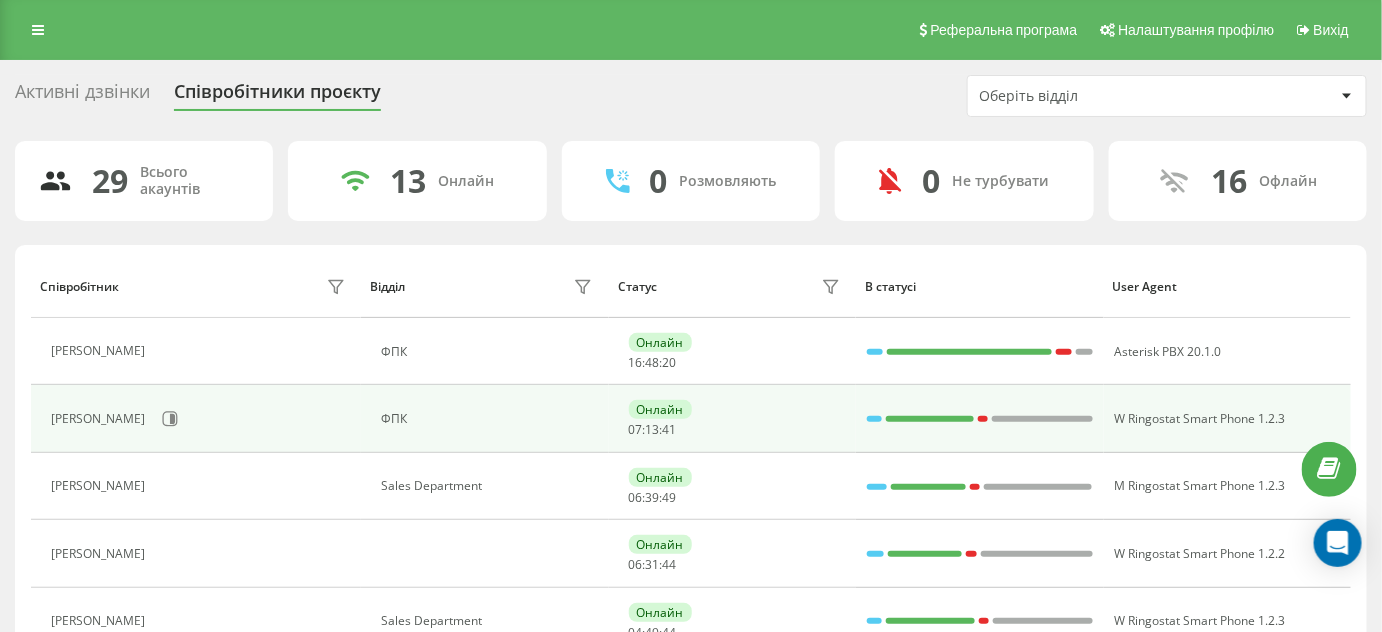 click at bounding box center [874, 419] 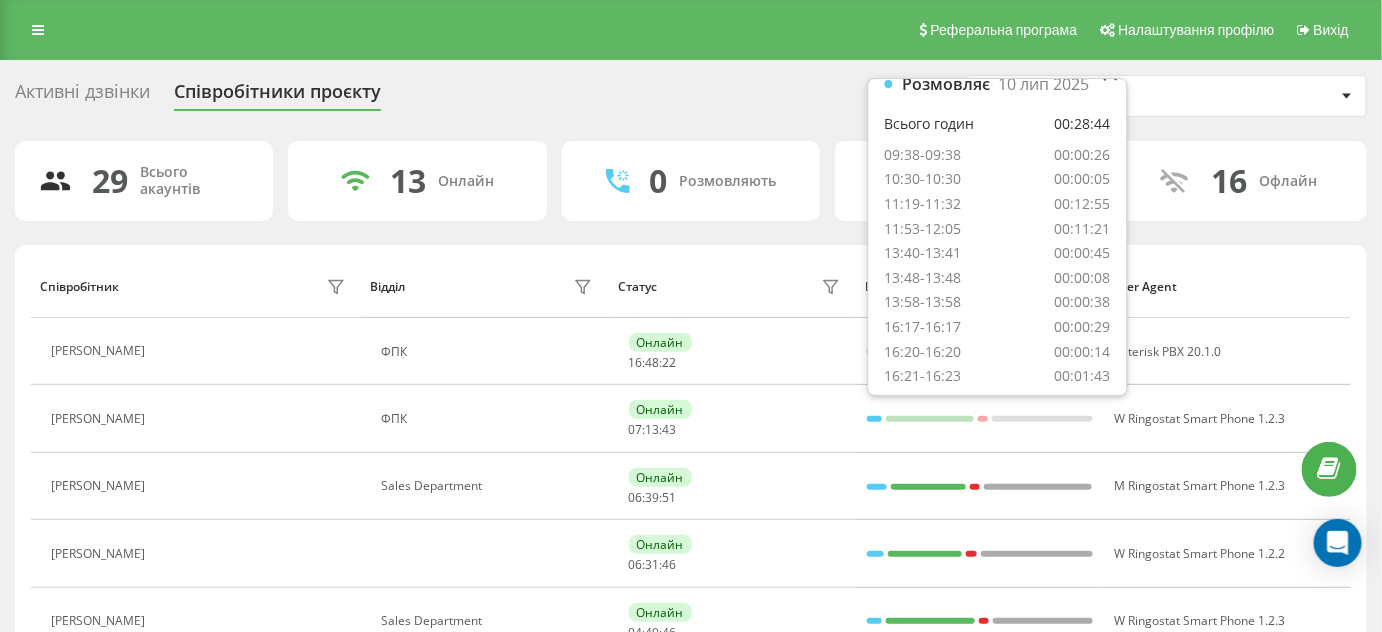 scroll, scrollTop: 40, scrollLeft: 0, axis: vertical 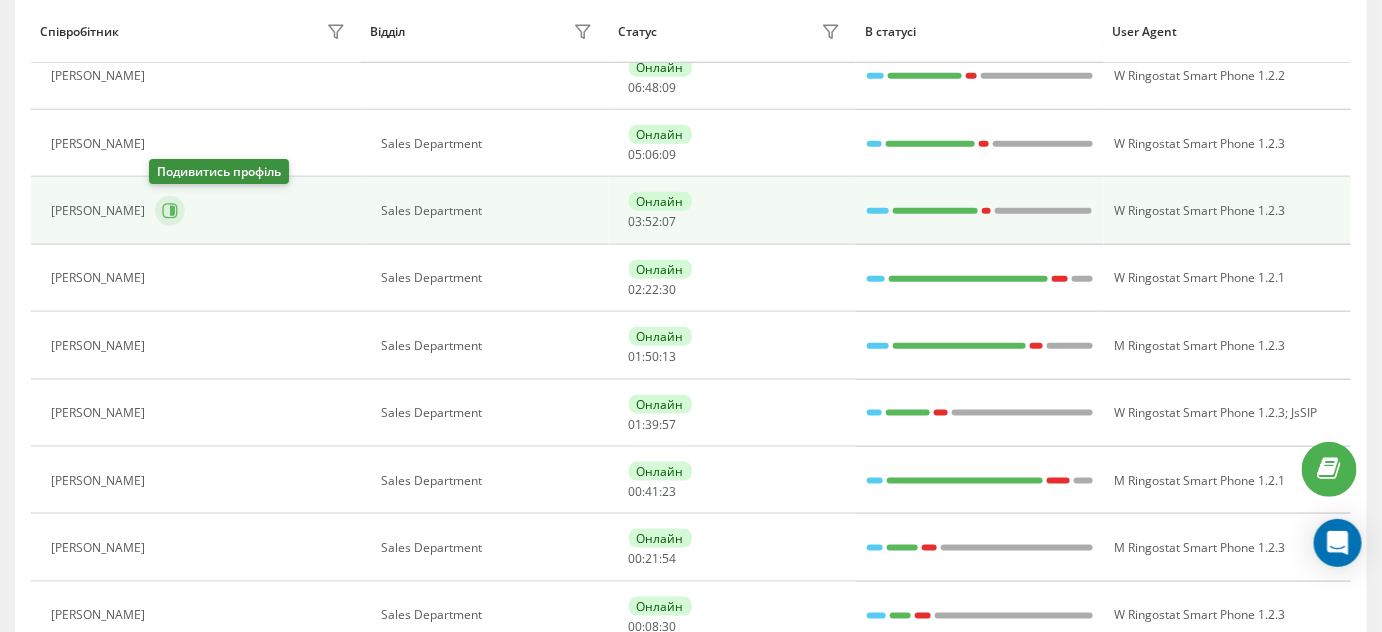 click 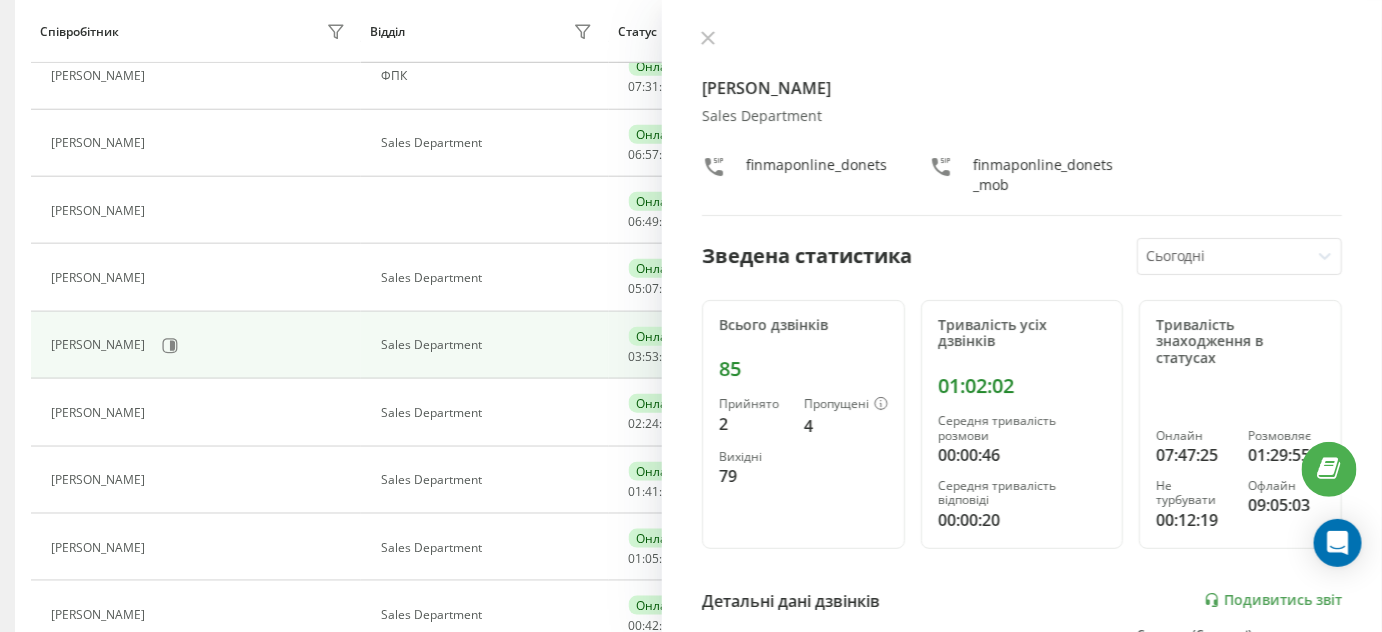 scroll, scrollTop: 143, scrollLeft: 0, axis: vertical 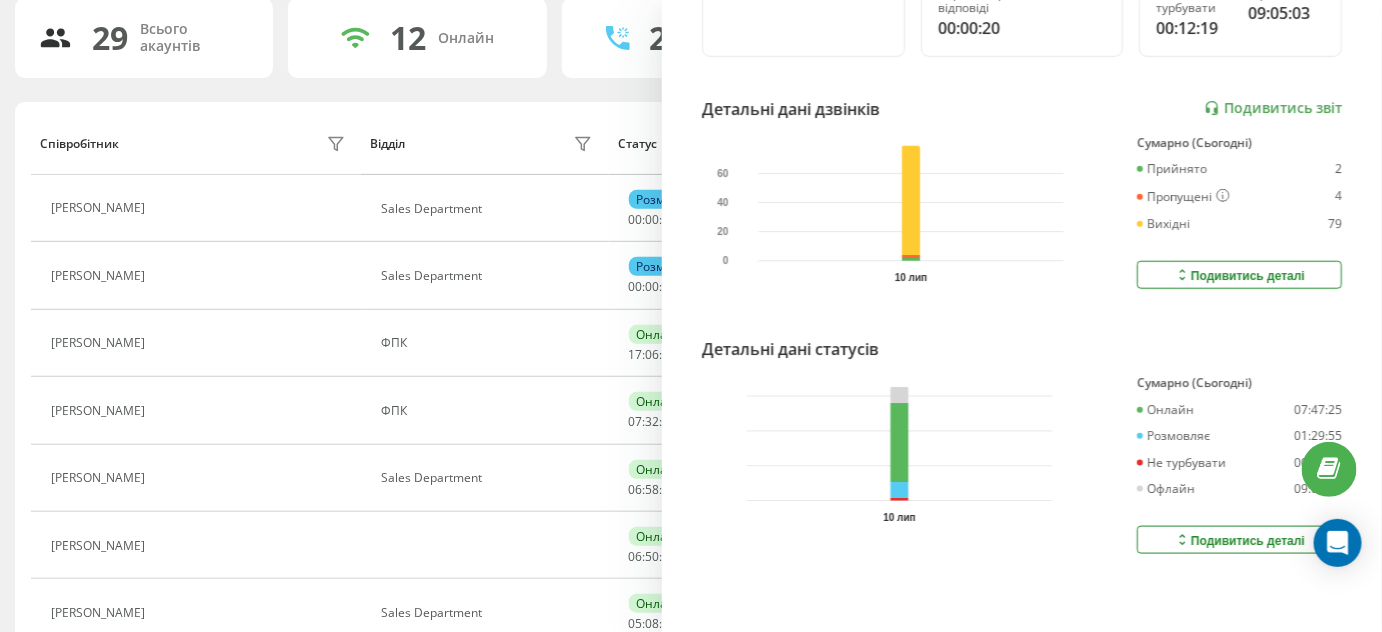 click on "Подивитись деталі" at bounding box center (1239, 540) 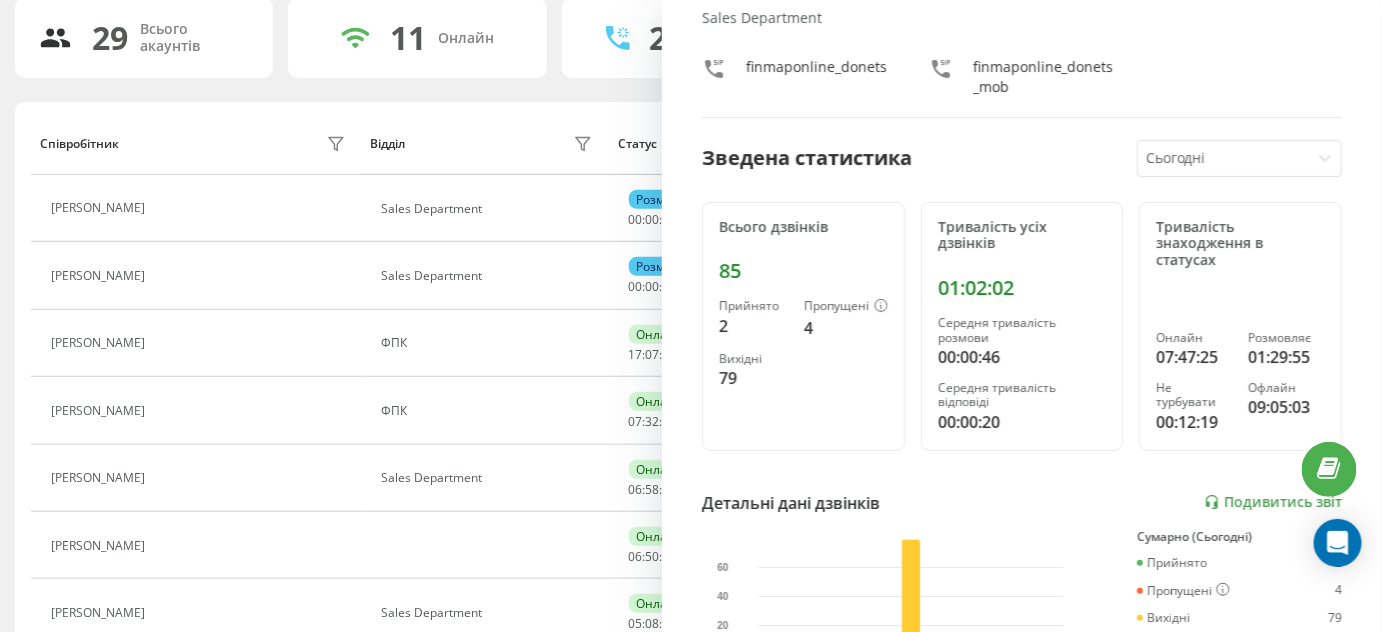 scroll, scrollTop: 0, scrollLeft: 0, axis: both 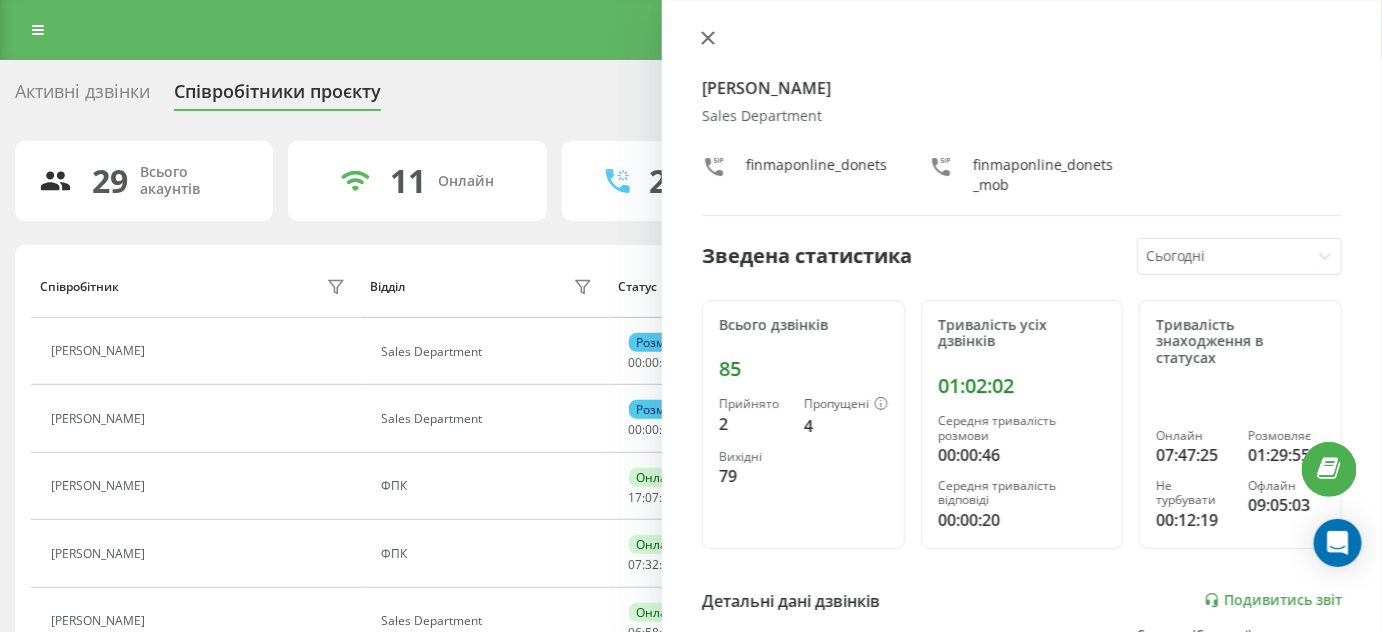 click 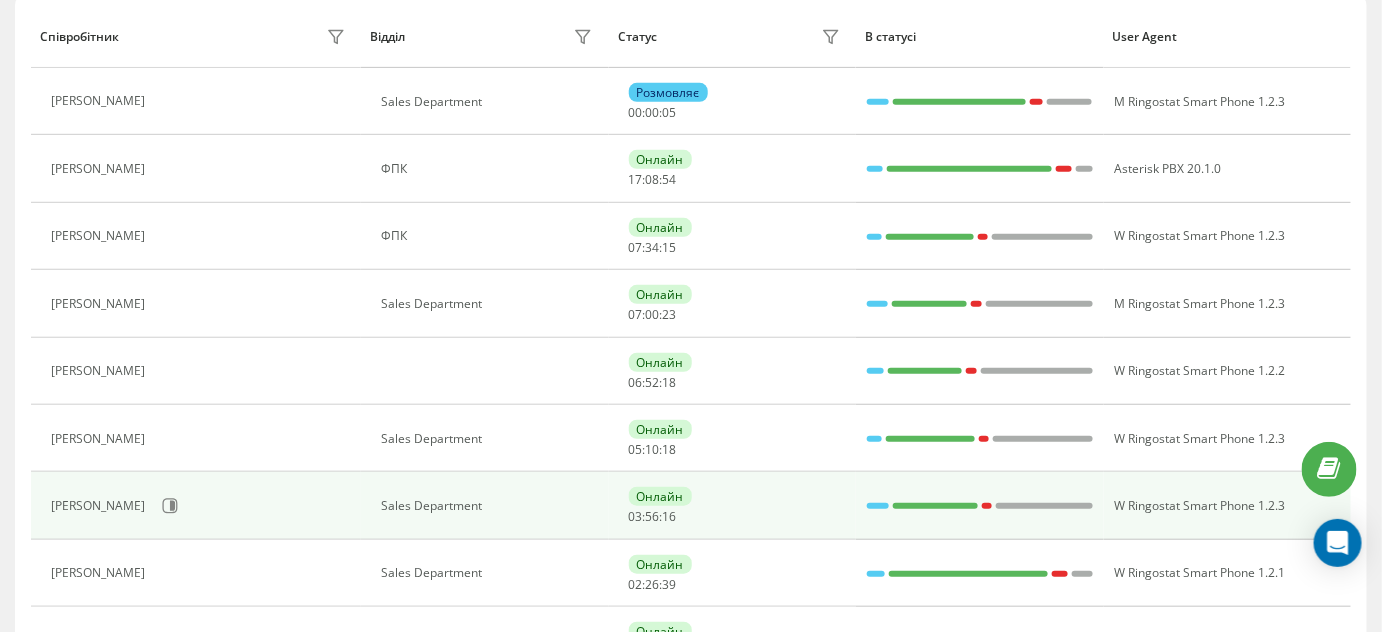scroll, scrollTop: 272, scrollLeft: 0, axis: vertical 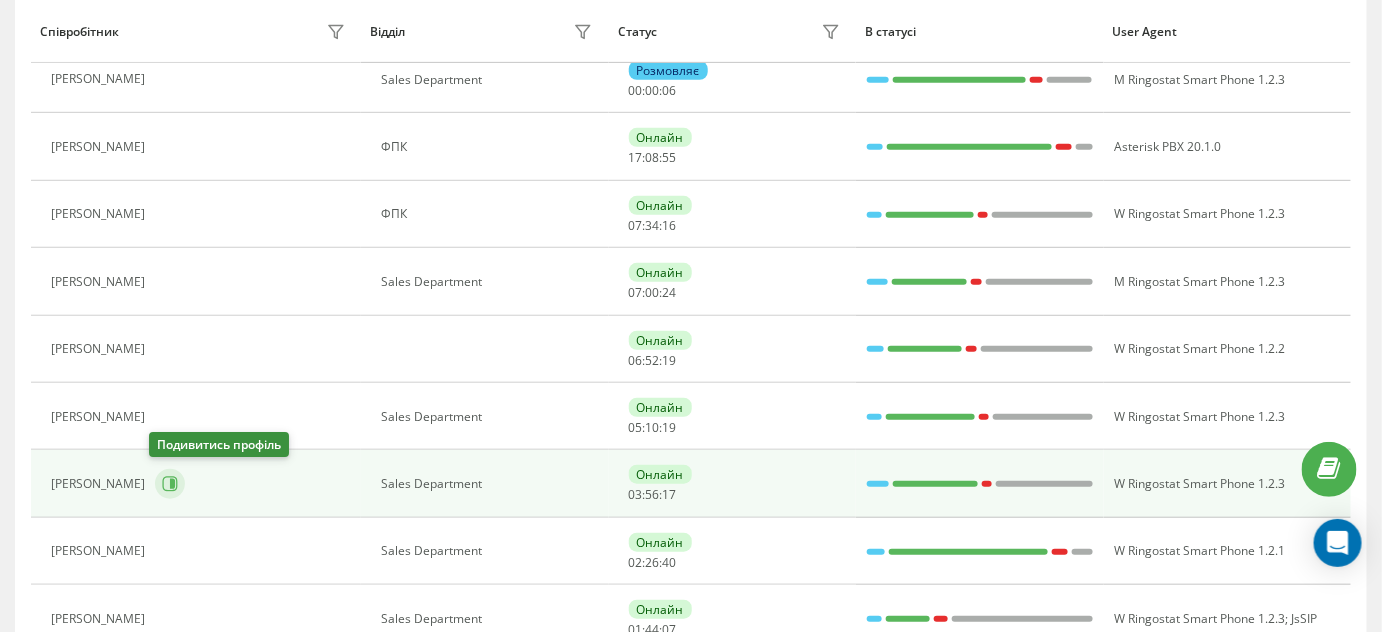 click 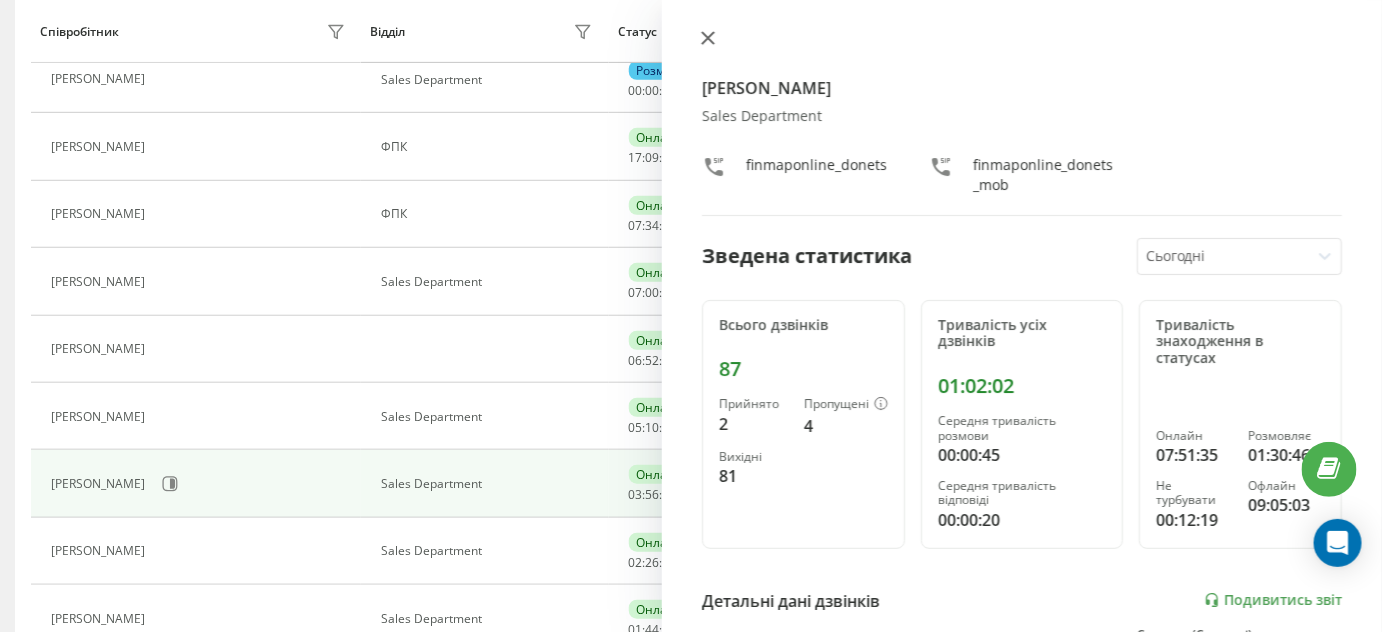 click at bounding box center [708, 39] 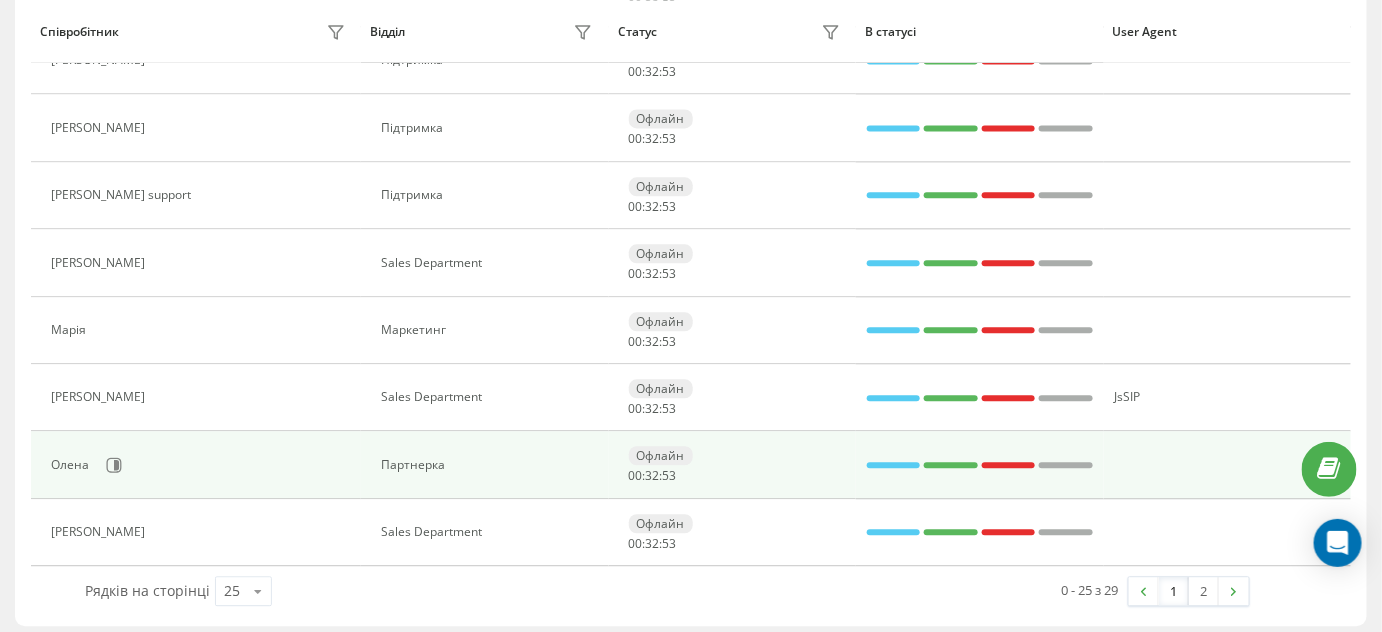 scroll, scrollTop: 1437, scrollLeft: 0, axis: vertical 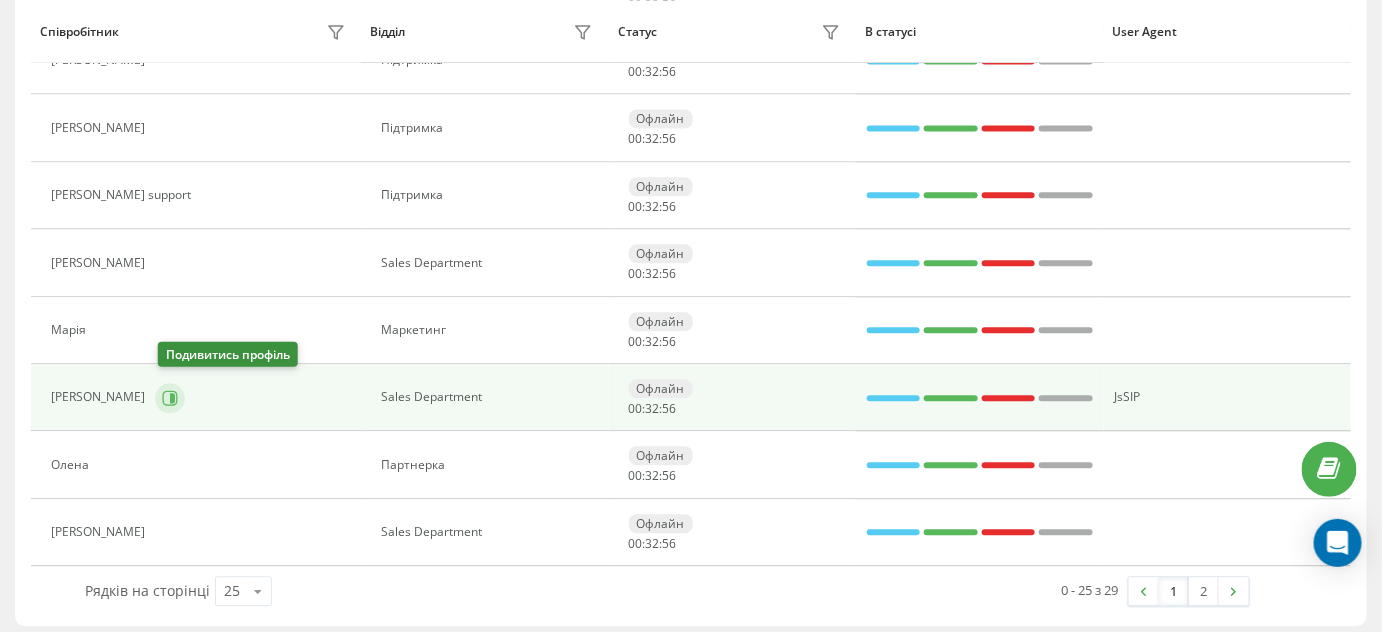 click 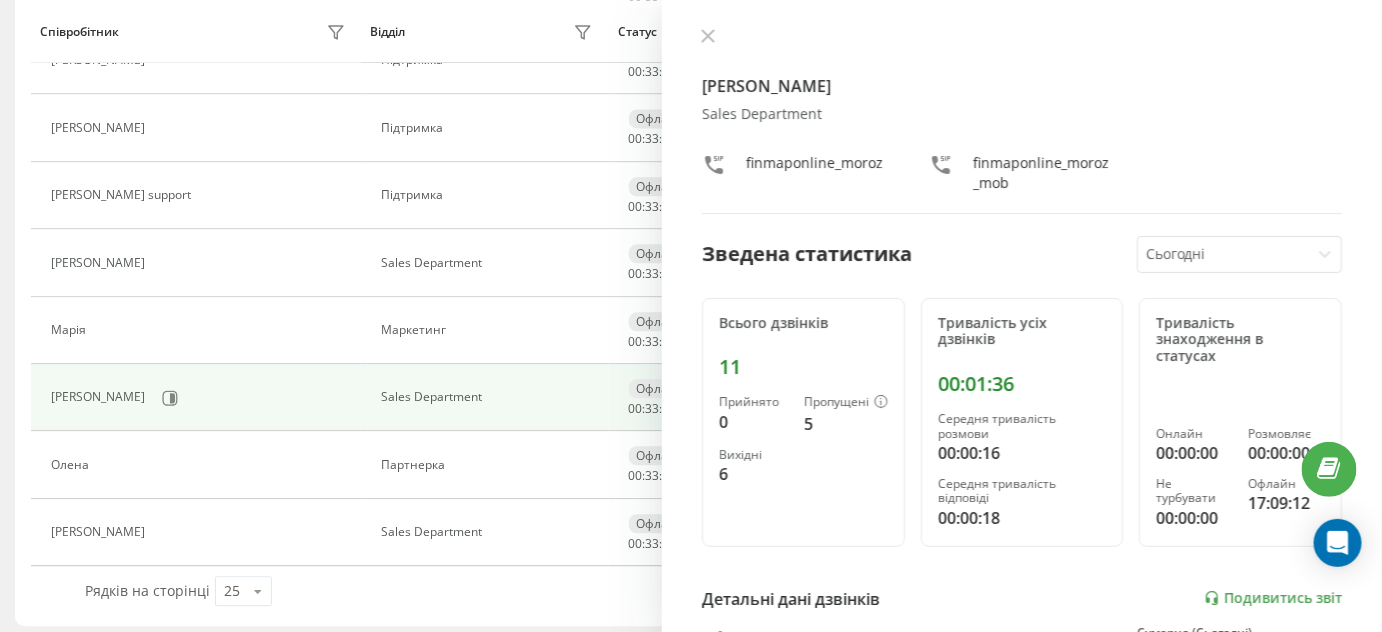 scroll, scrollTop: 0, scrollLeft: 0, axis: both 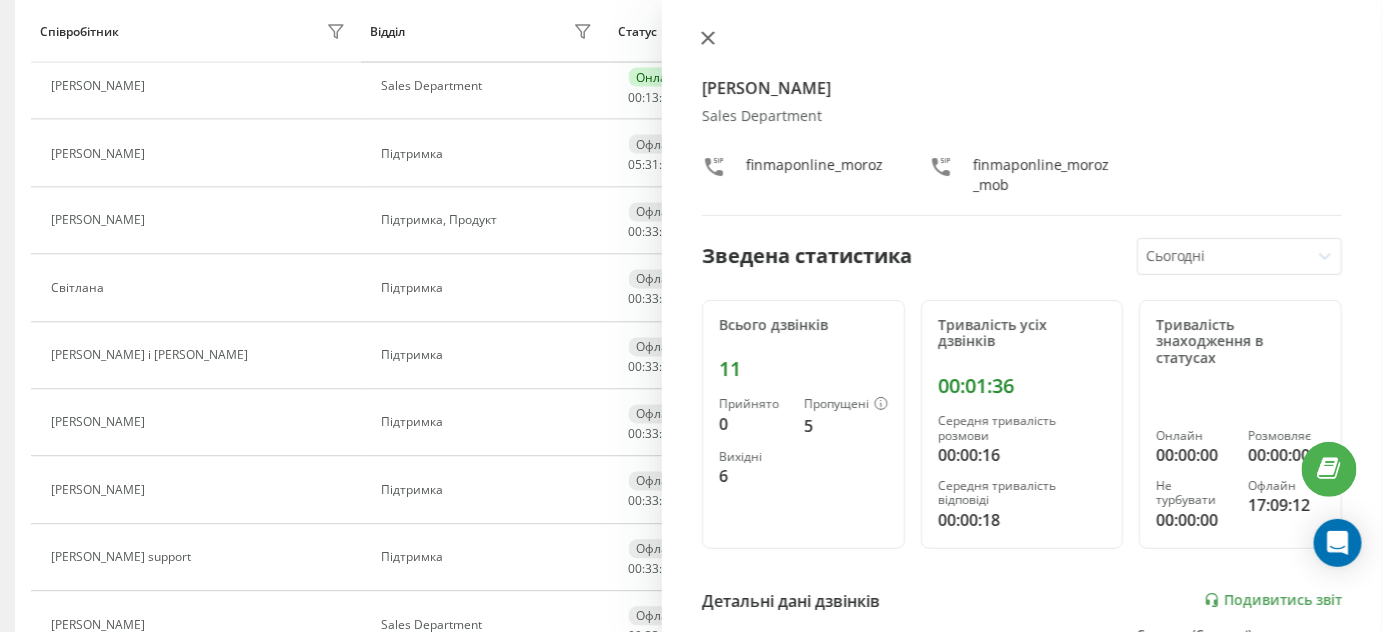 click 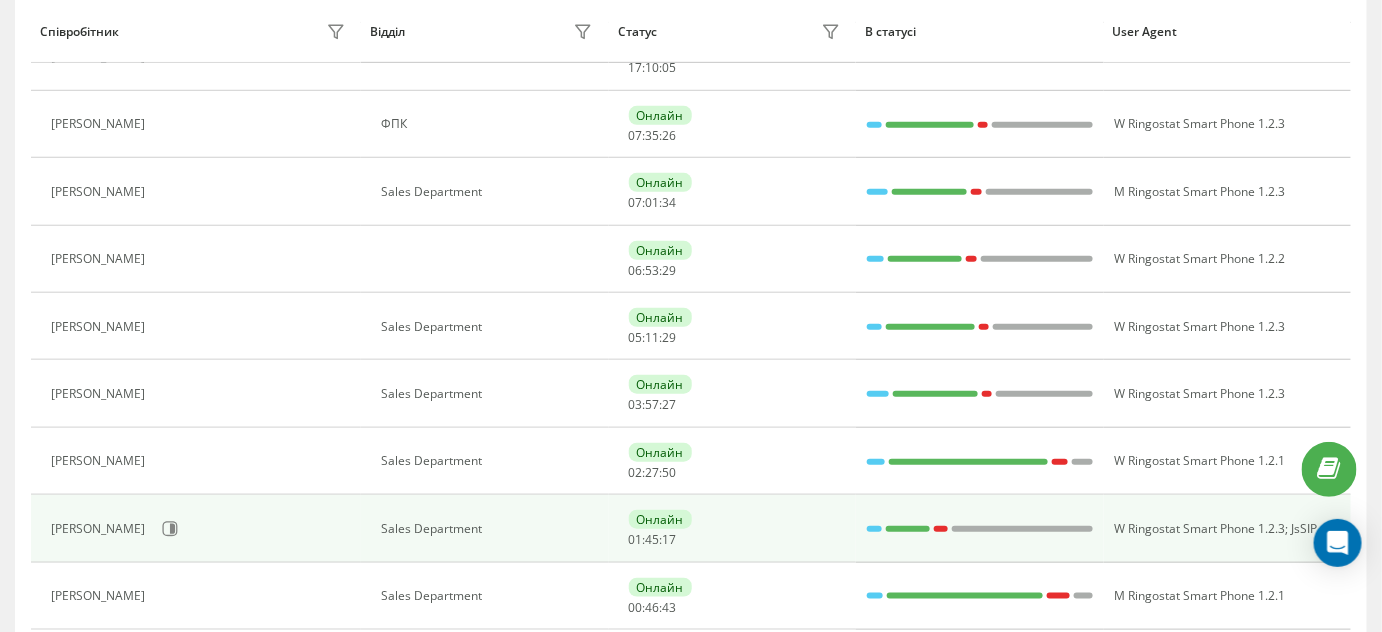 scroll, scrollTop: 280, scrollLeft: 0, axis: vertical 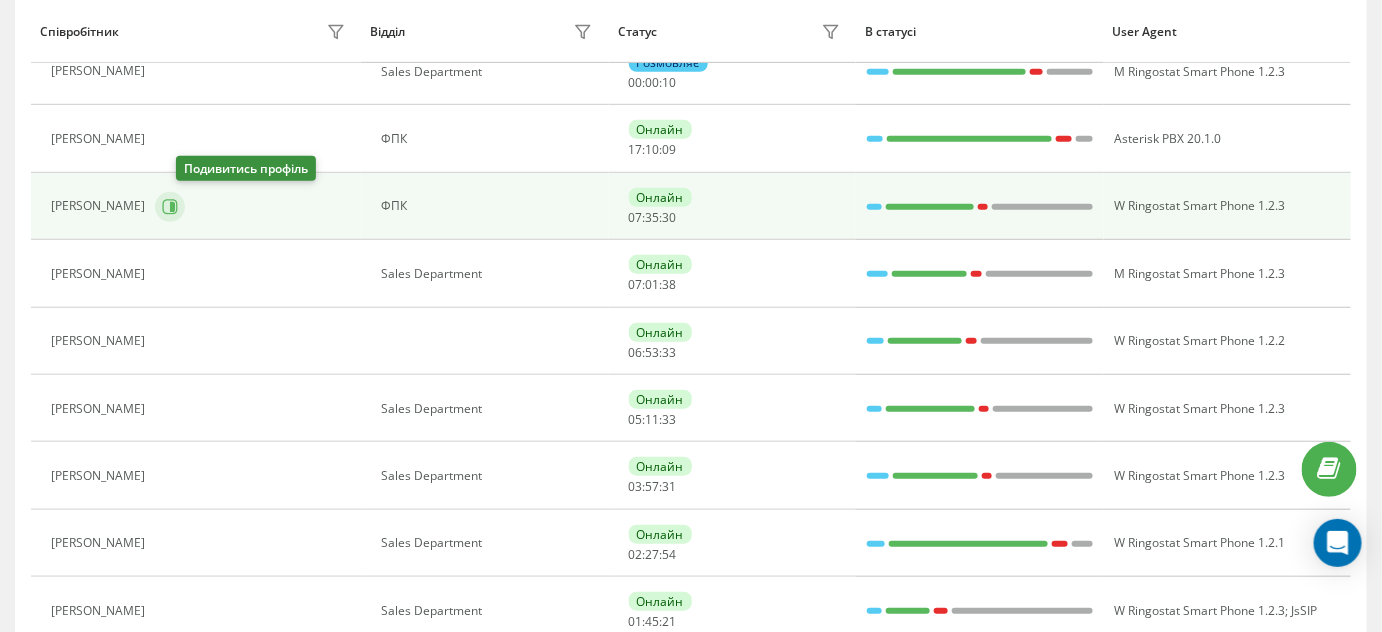 click 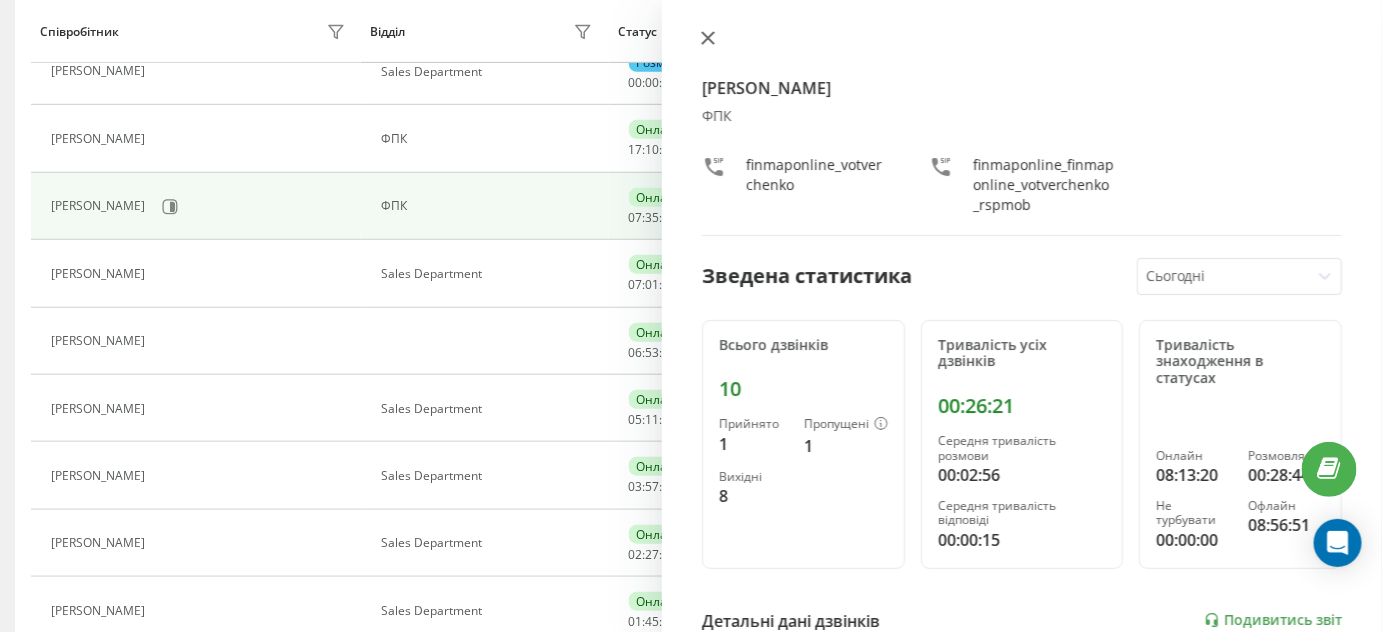 click 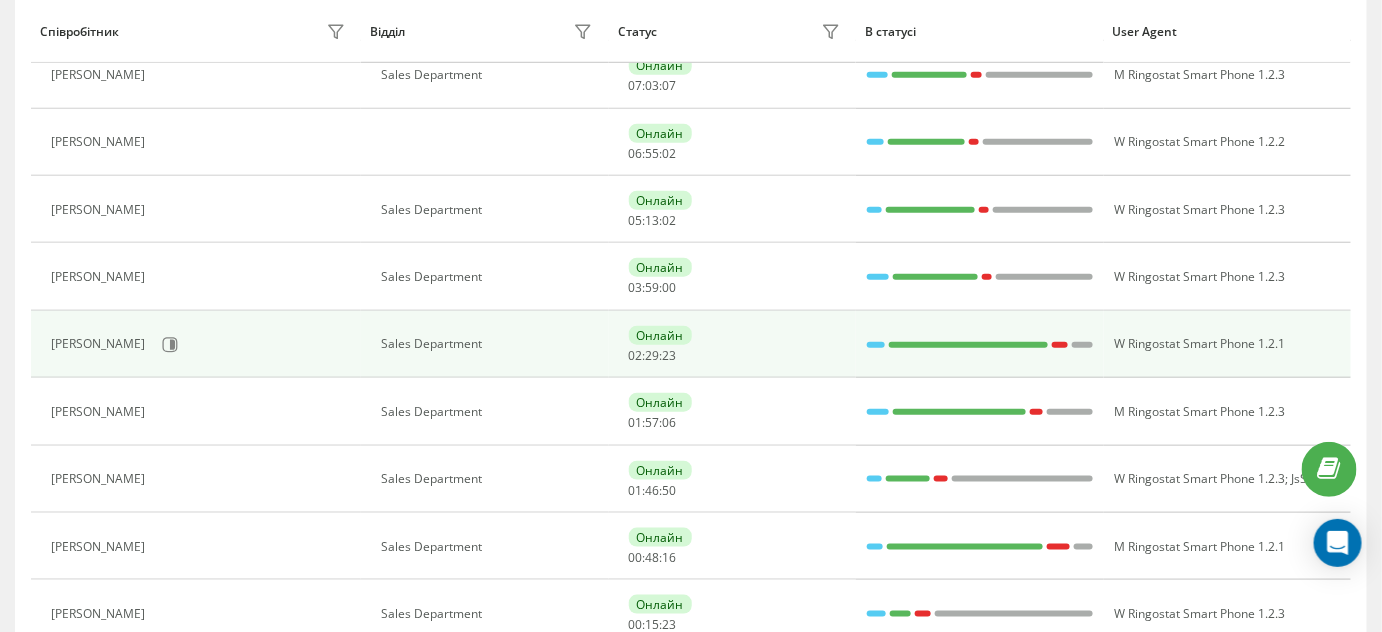 scroll, scrollTop: 485, scrollLeft: 0, axis: vertical 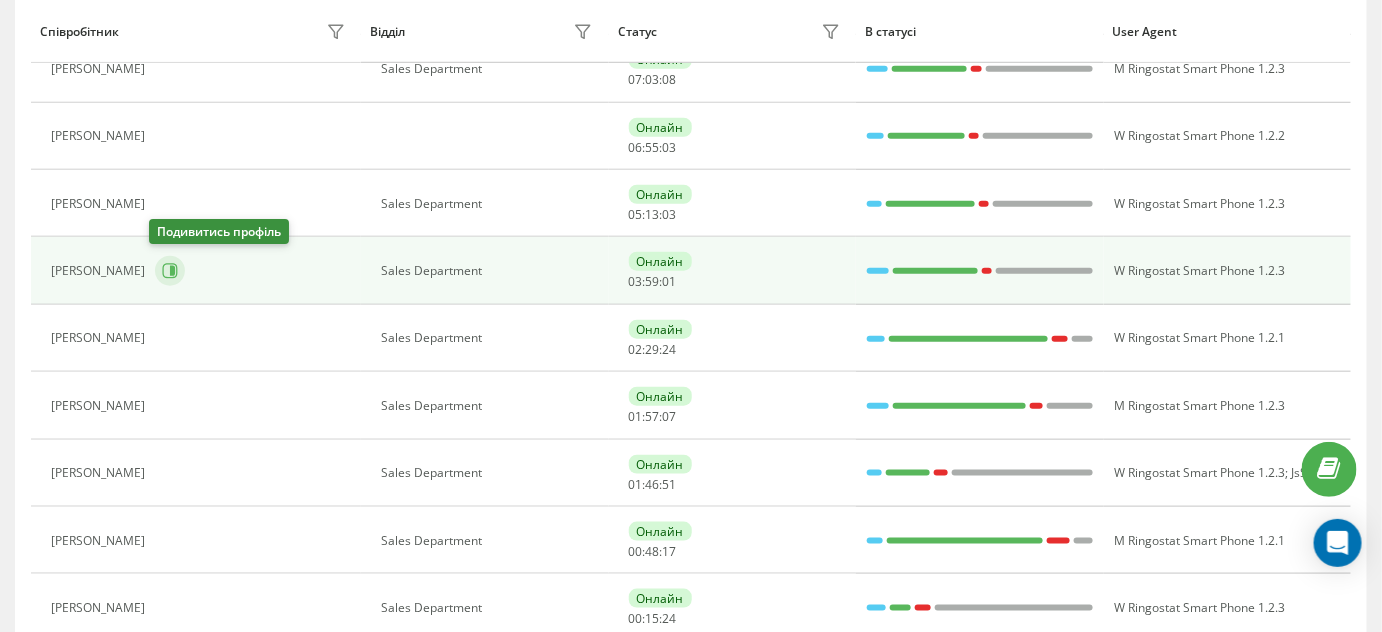 click 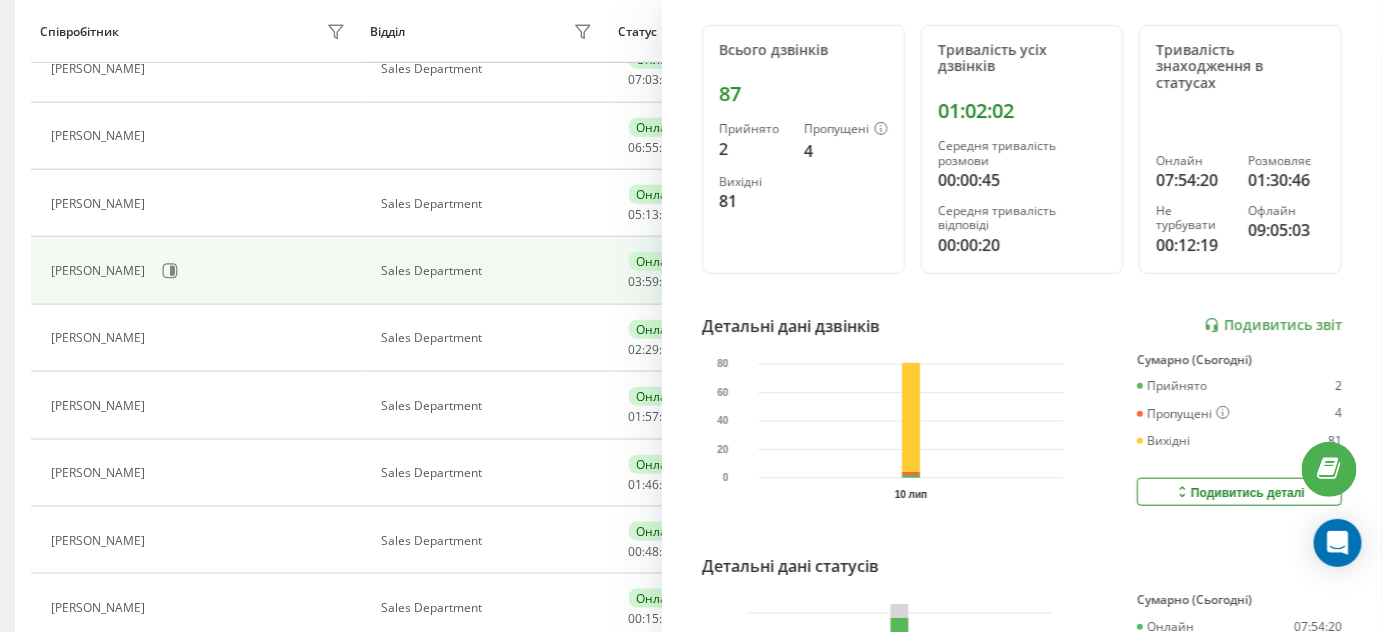 scroll, scrollTop: 503, scrollLeft: 0, axis: vertical 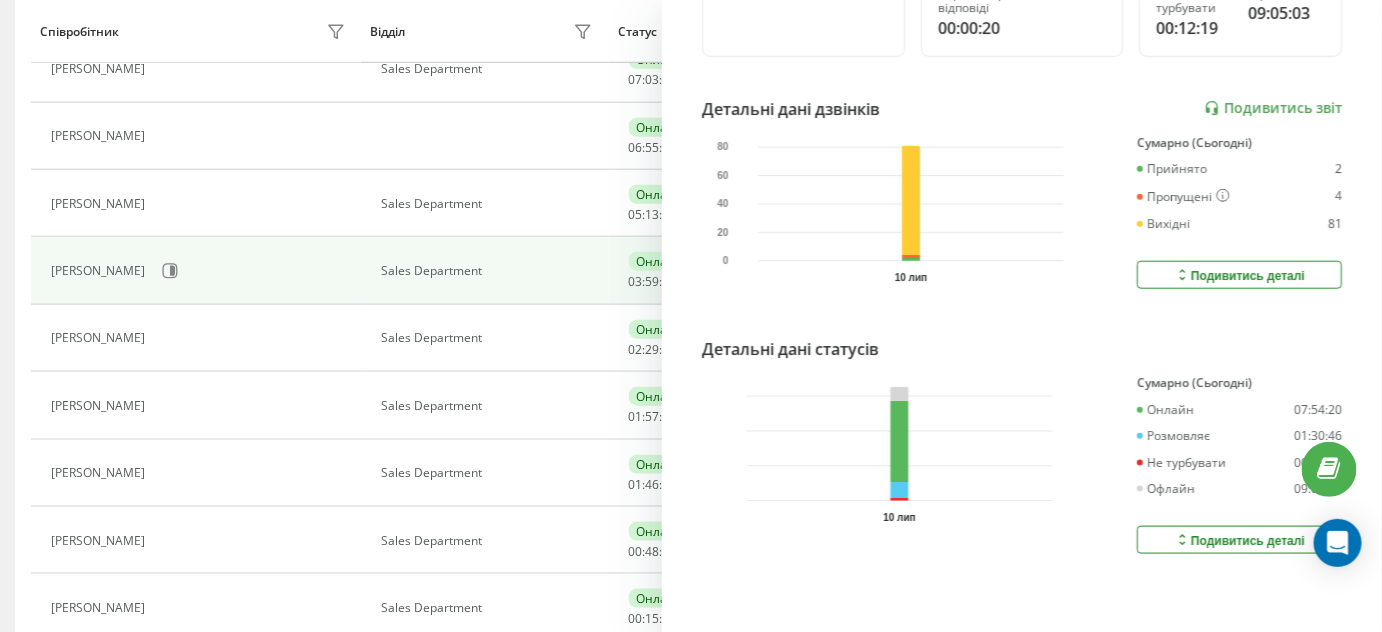 click on "Подивитись деталі" at bounding box center (1239, 540) 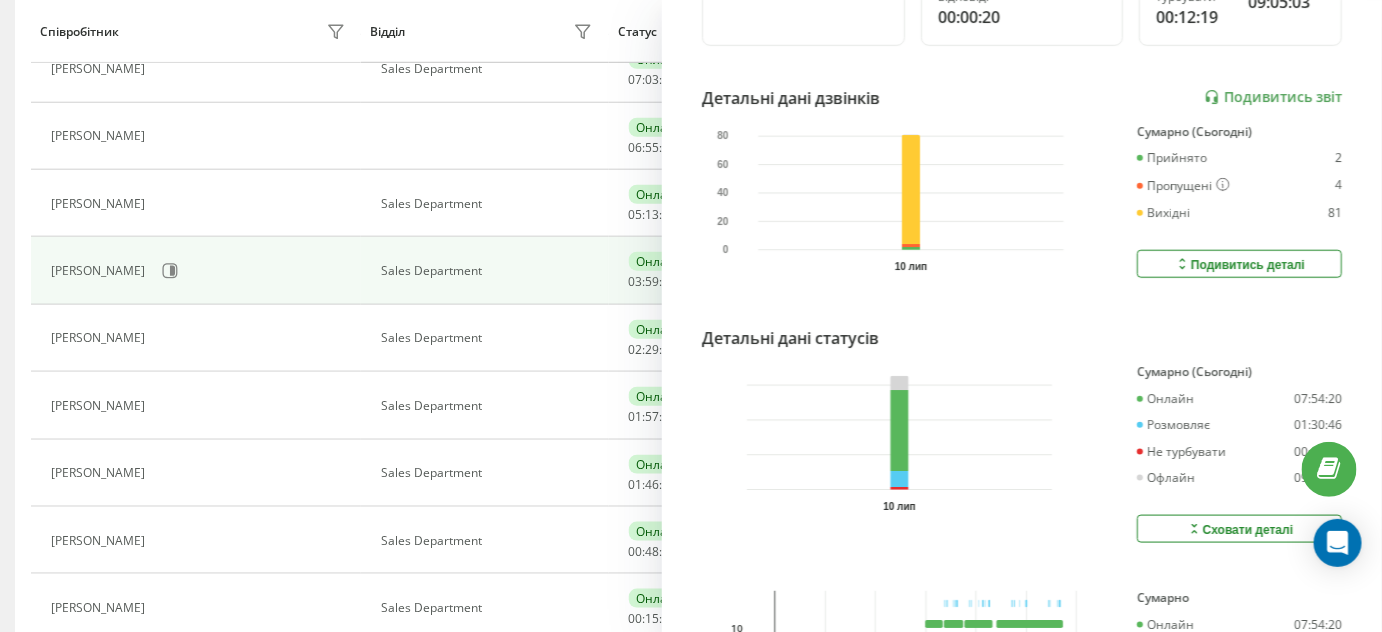 type 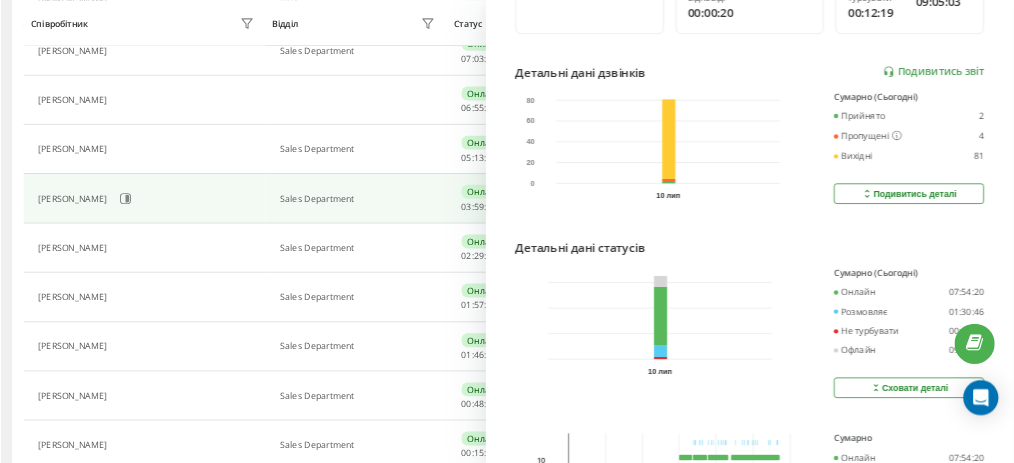 scroll, scrollTop: 485, scrollLeft: 0, axis: vertical 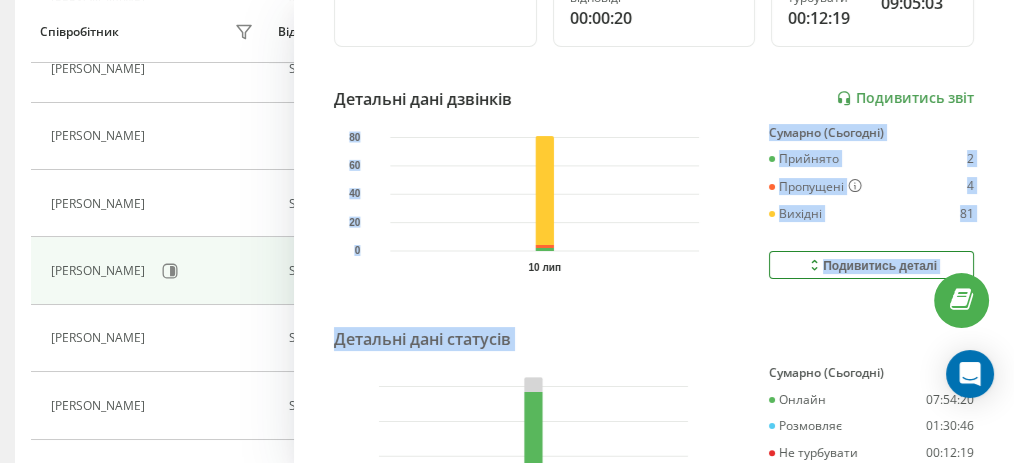 drag, startPoint x: 676, startPoint y: 351, endPoint x: 678, endPoint y: 213, distance: 138.0145 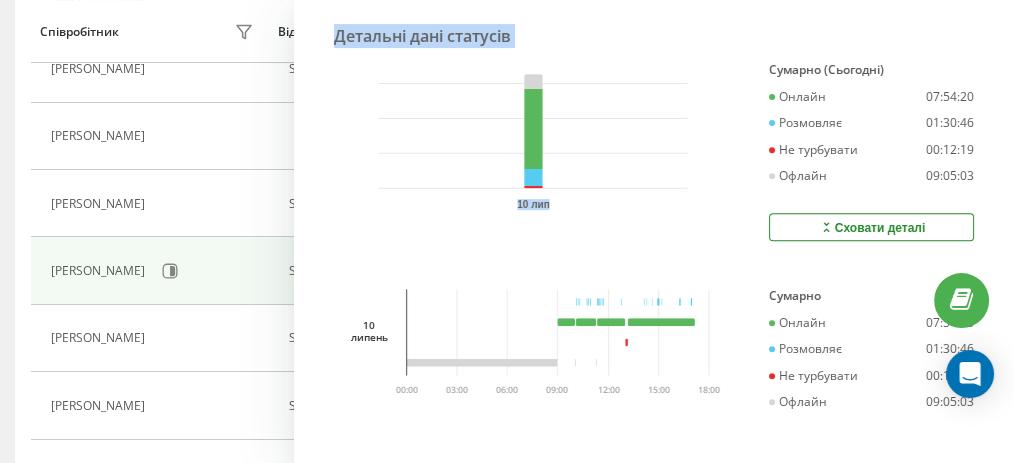 scroll, scrollTop: 824, scrollLeft: 0, axis: vertical 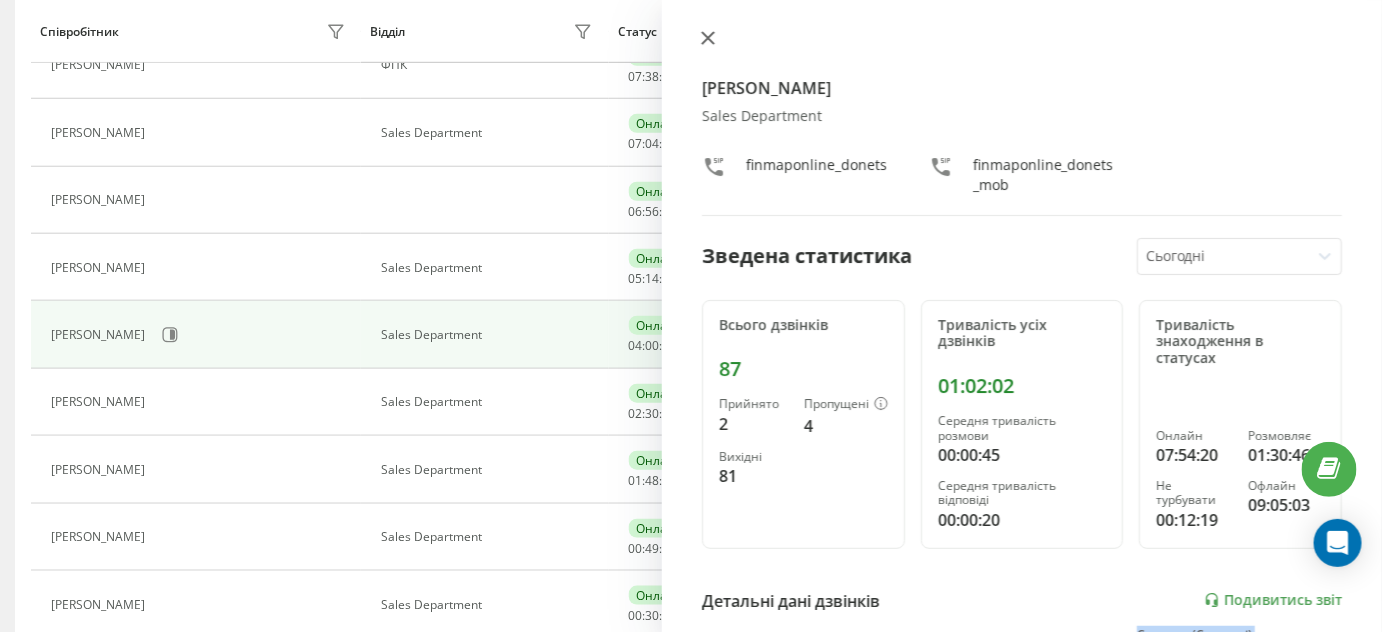 click 